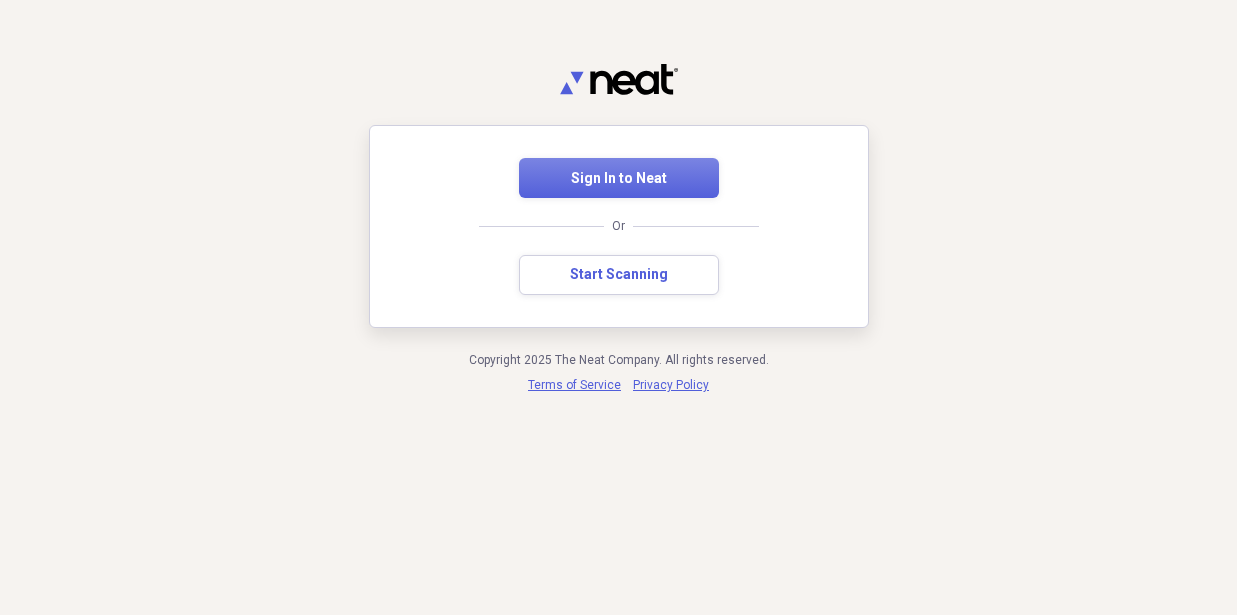 scroll, scrollTop: 0, scrollLeft: 0, axis: both 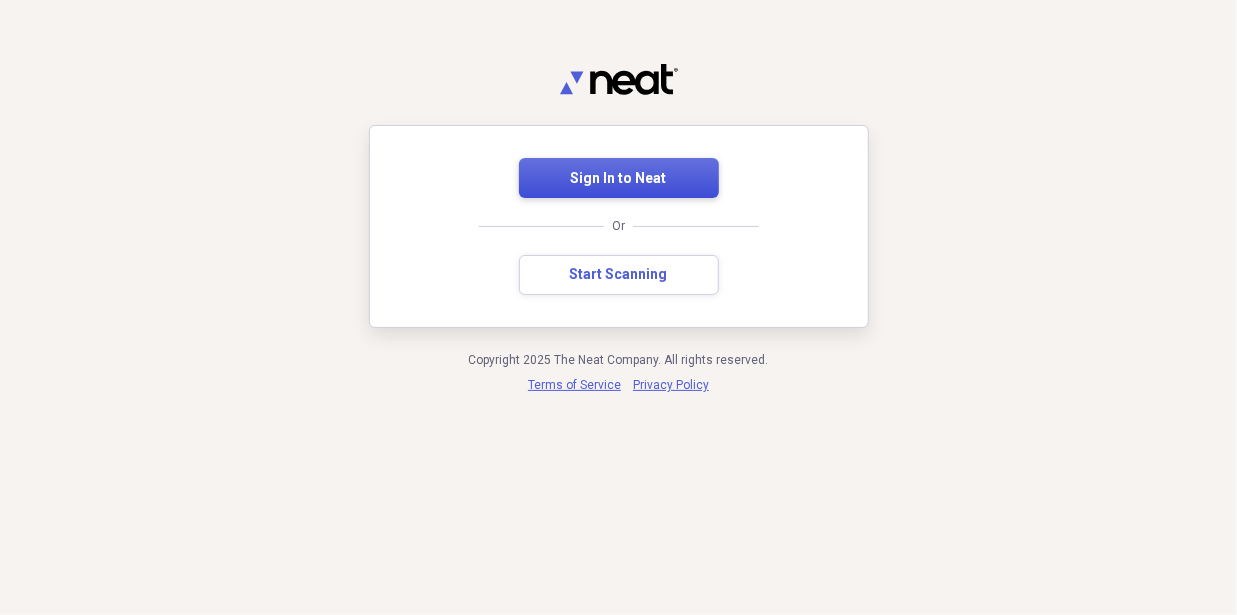 click on "Sign In to Neat" at bounding box center (619, 179) 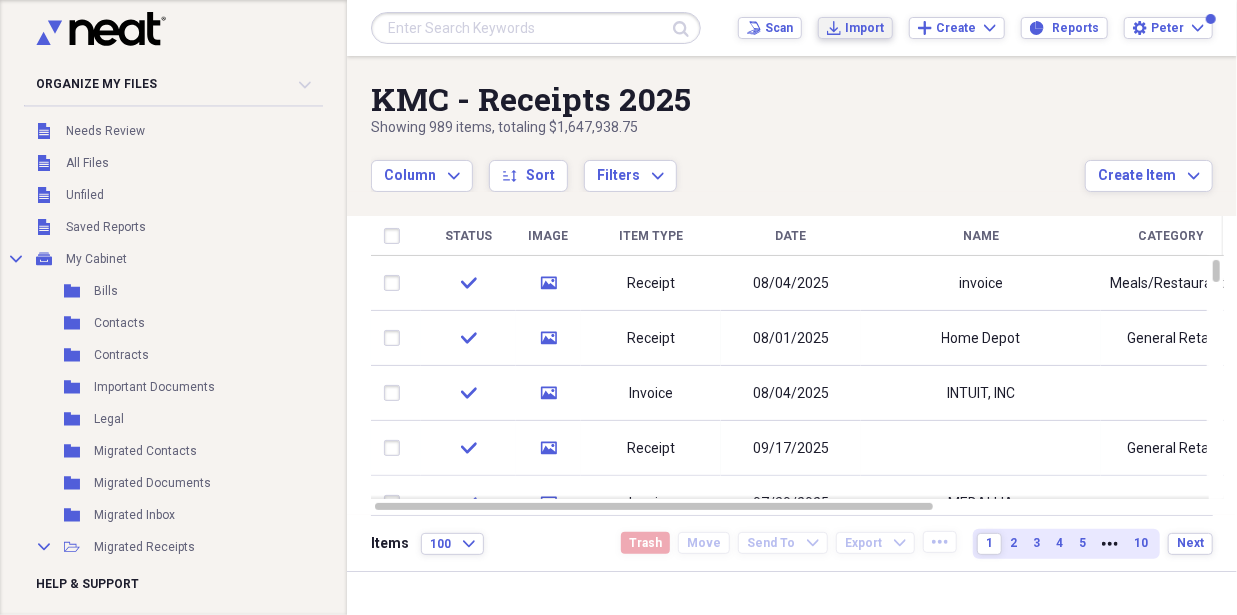 click on "Import" at bounding box center (864, 28) 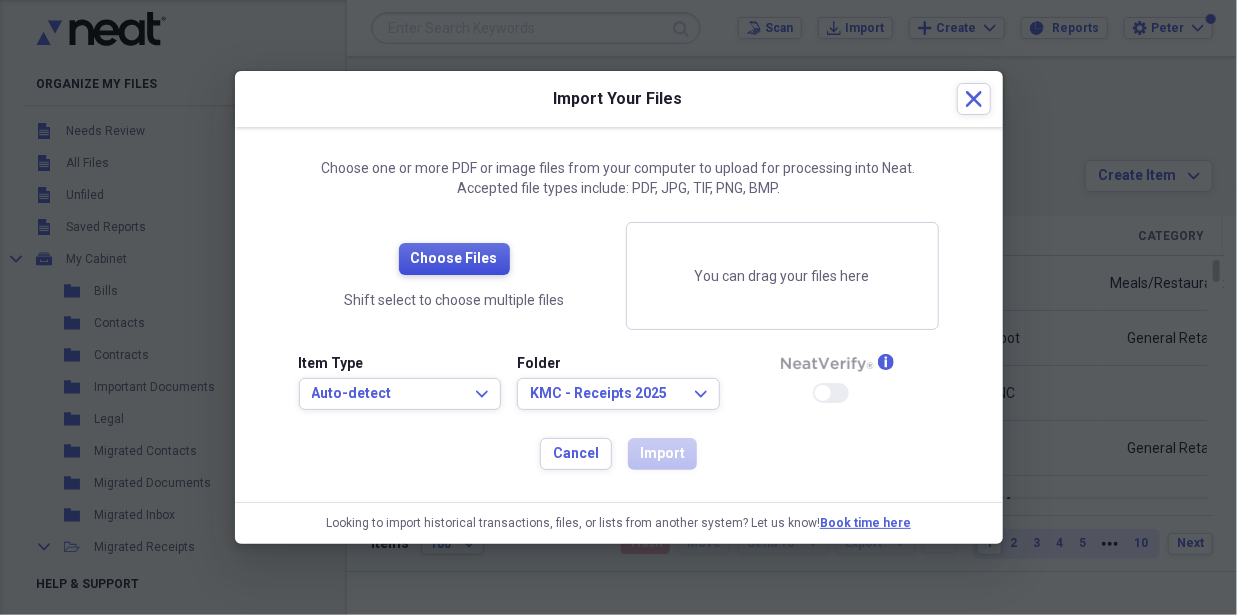 click on "Choose Files" at bounding box center [454, 259] 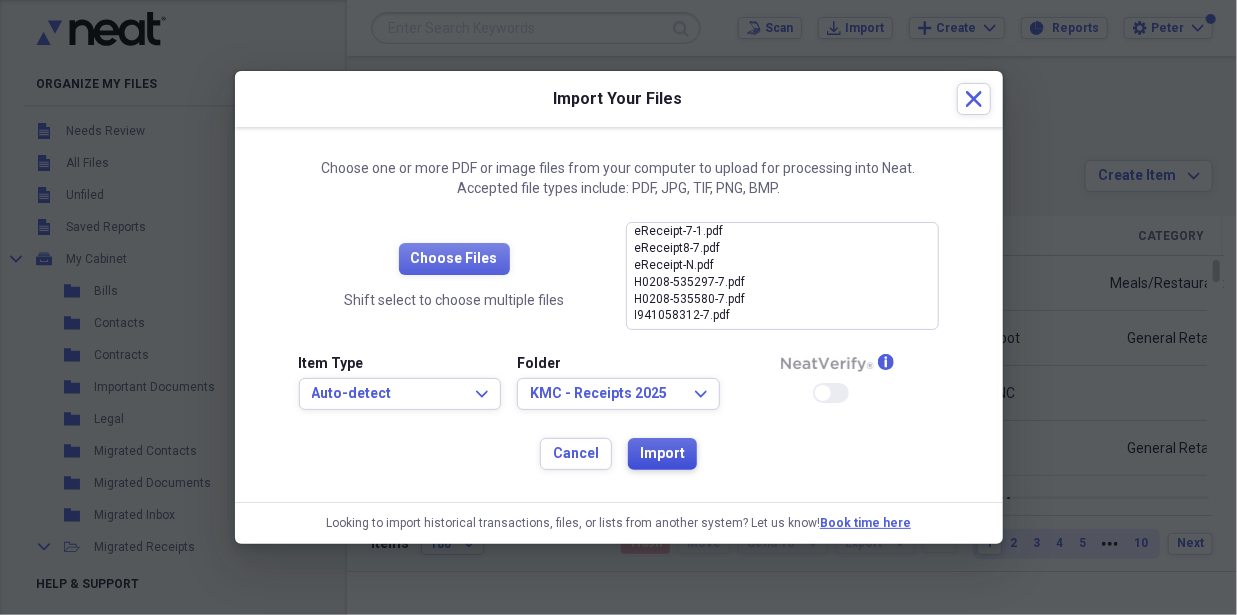 click on "Import" at bounding box center (662, 454) 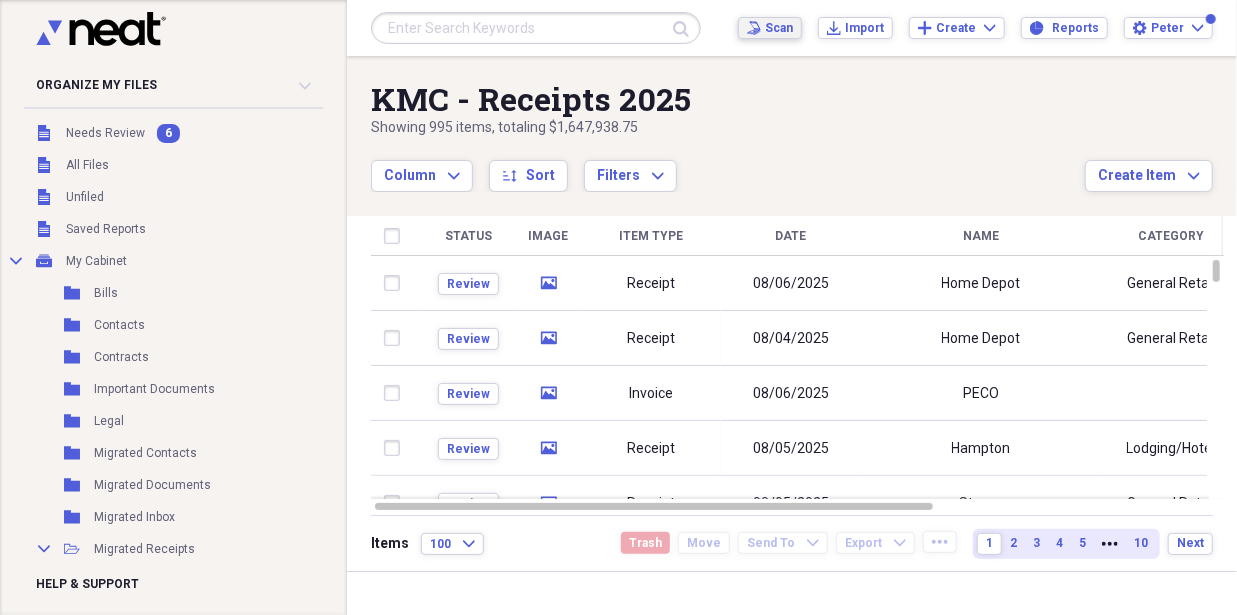 click on "Scan" at bounding box center (779, 28) 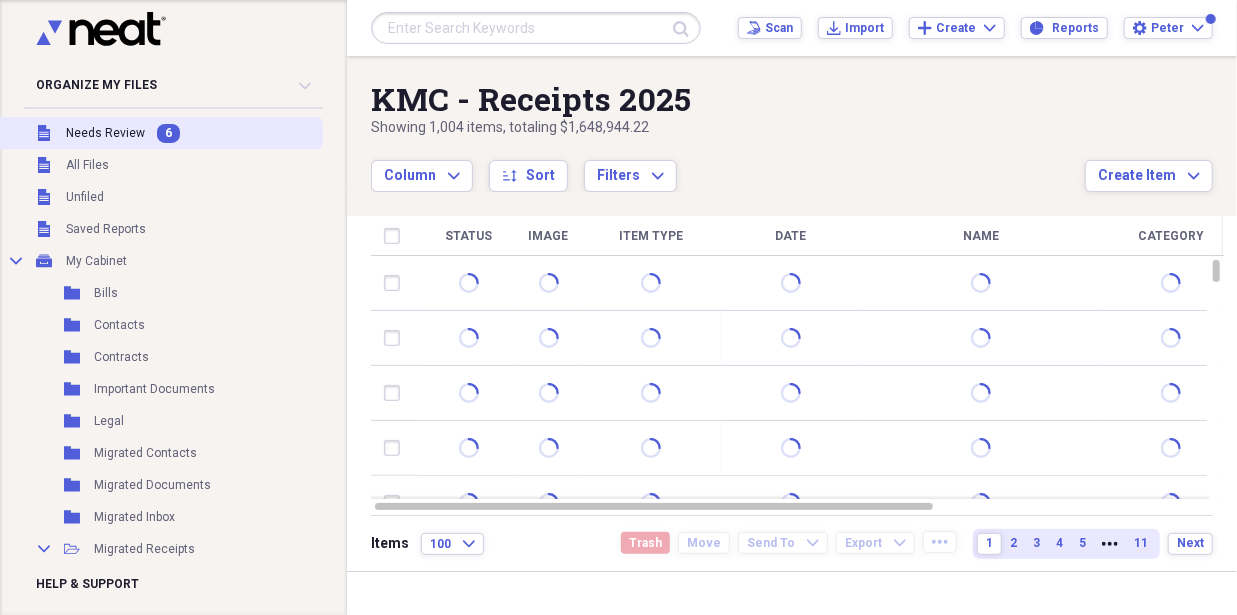 click on "Needs Review" at bounding box center [105, 133] 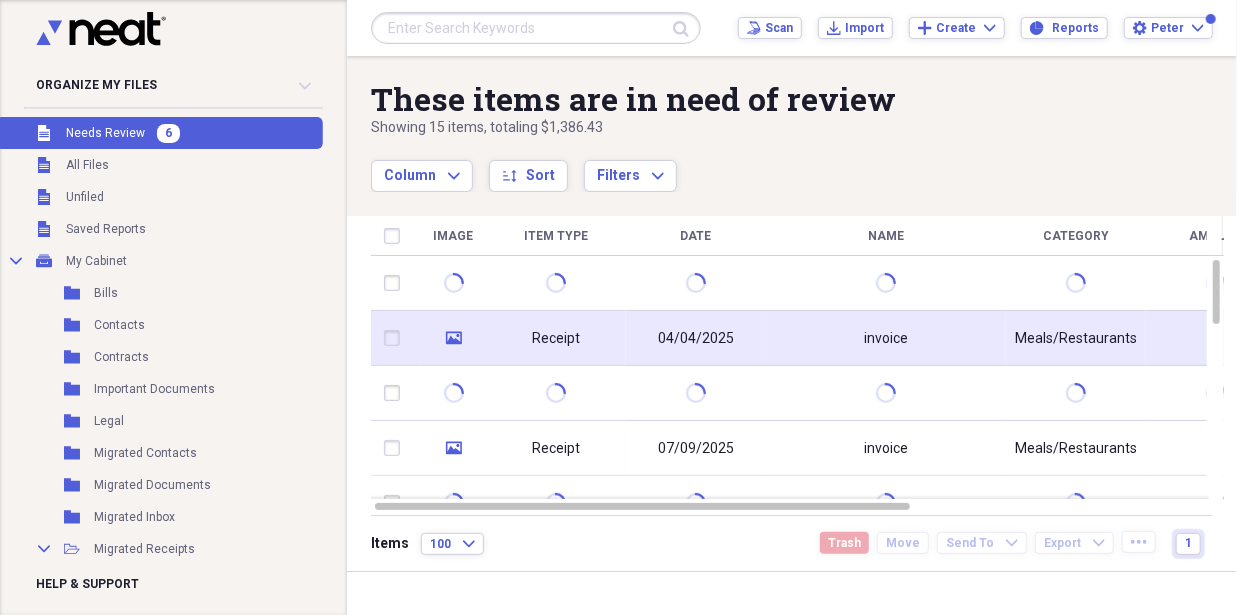 click on "Receipt" at bounding box center (556, 338) 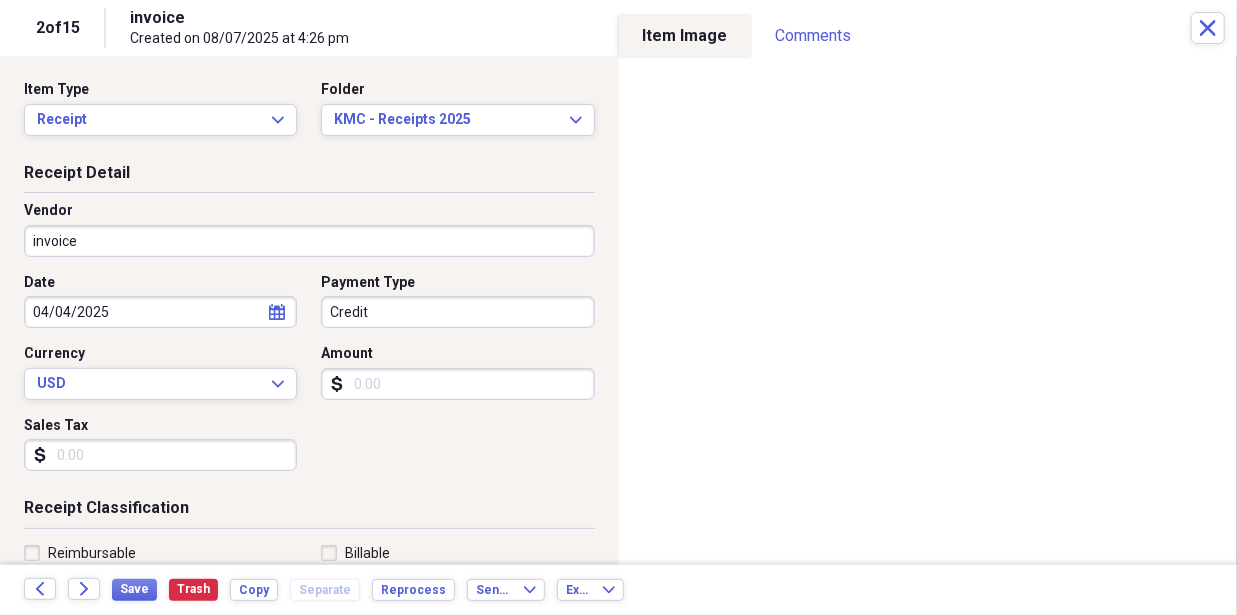 click on "Amount" at bounding box center [457, 384] 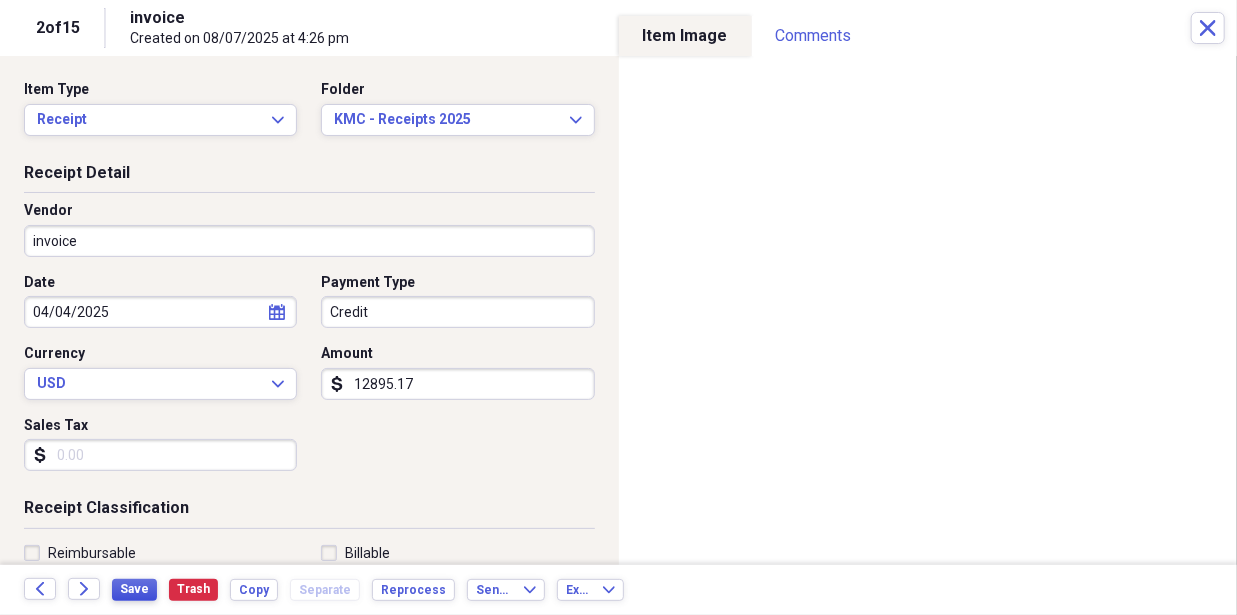 type on "12895.17" 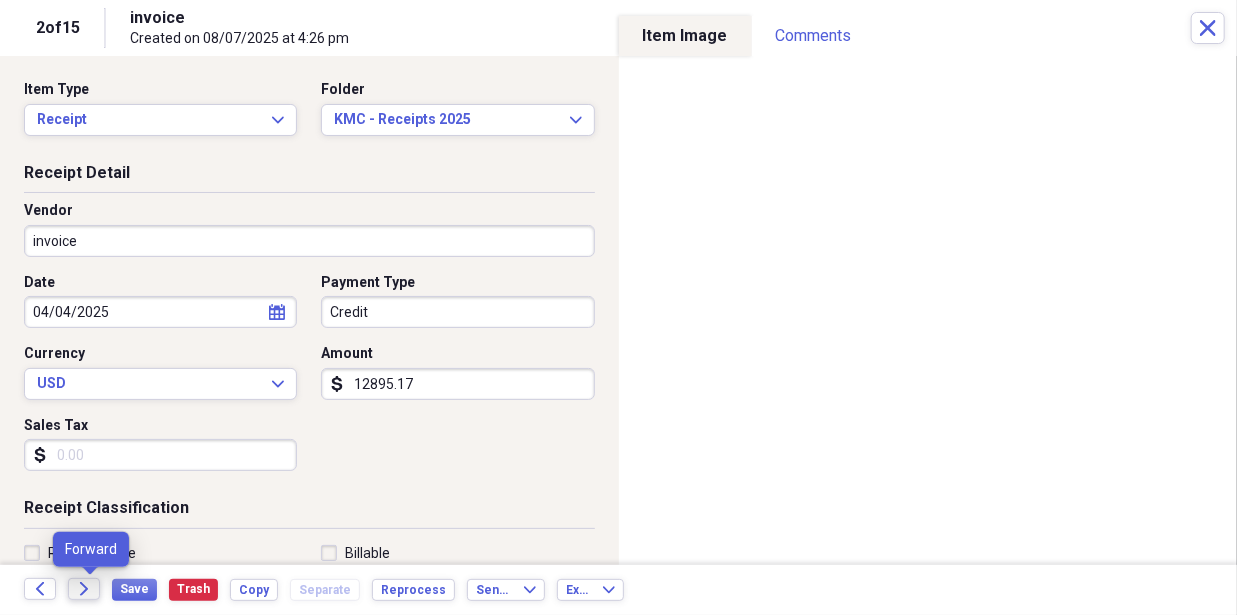 click on "Forward" 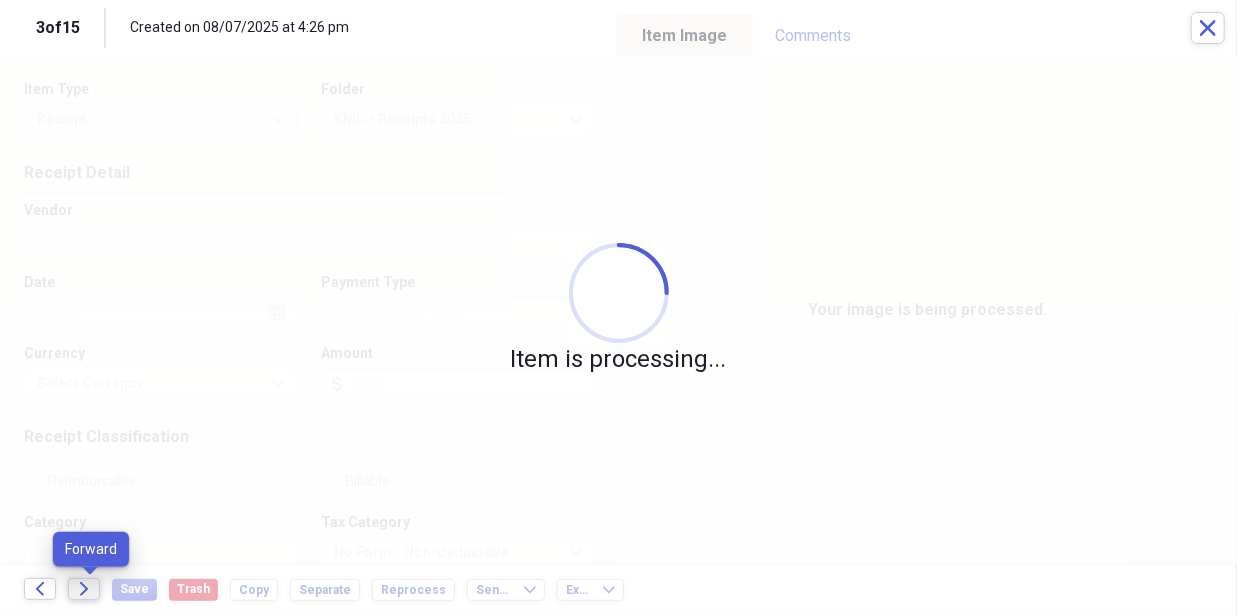 click on "Forward" 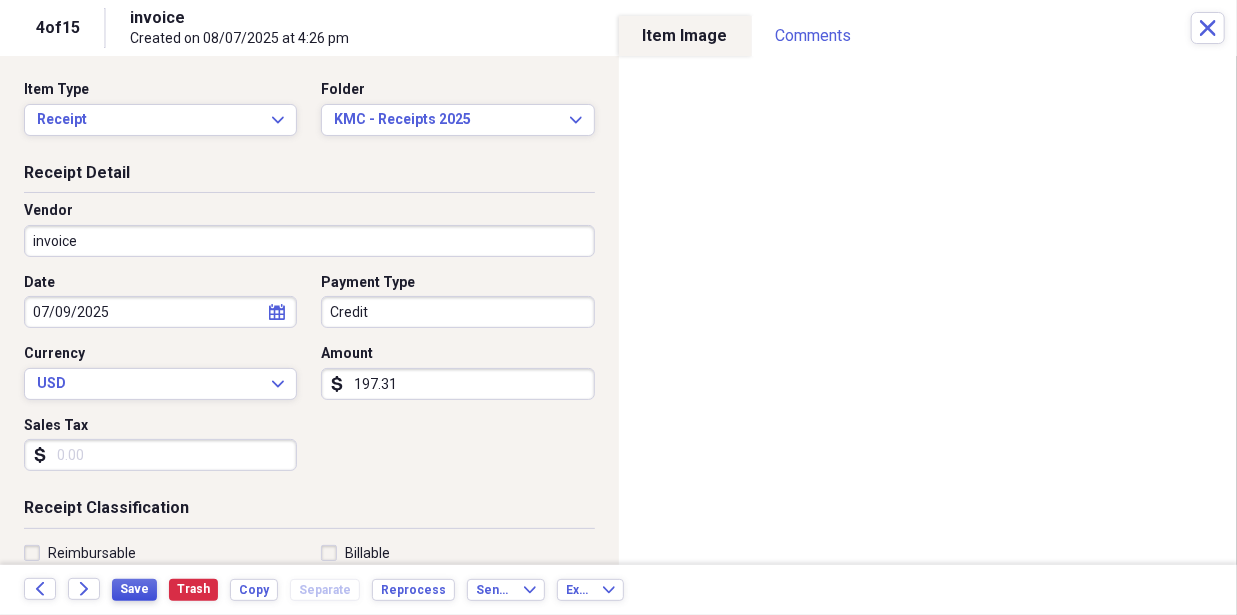 click on "Save" at bounding box center [134, 589] 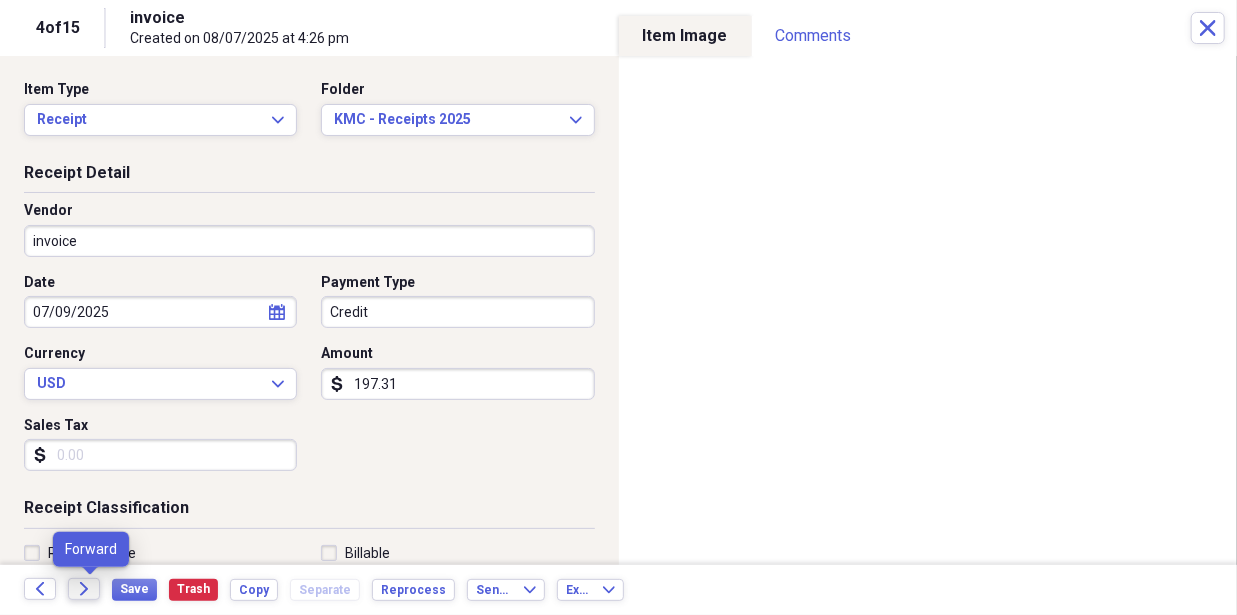 click on "Forward" 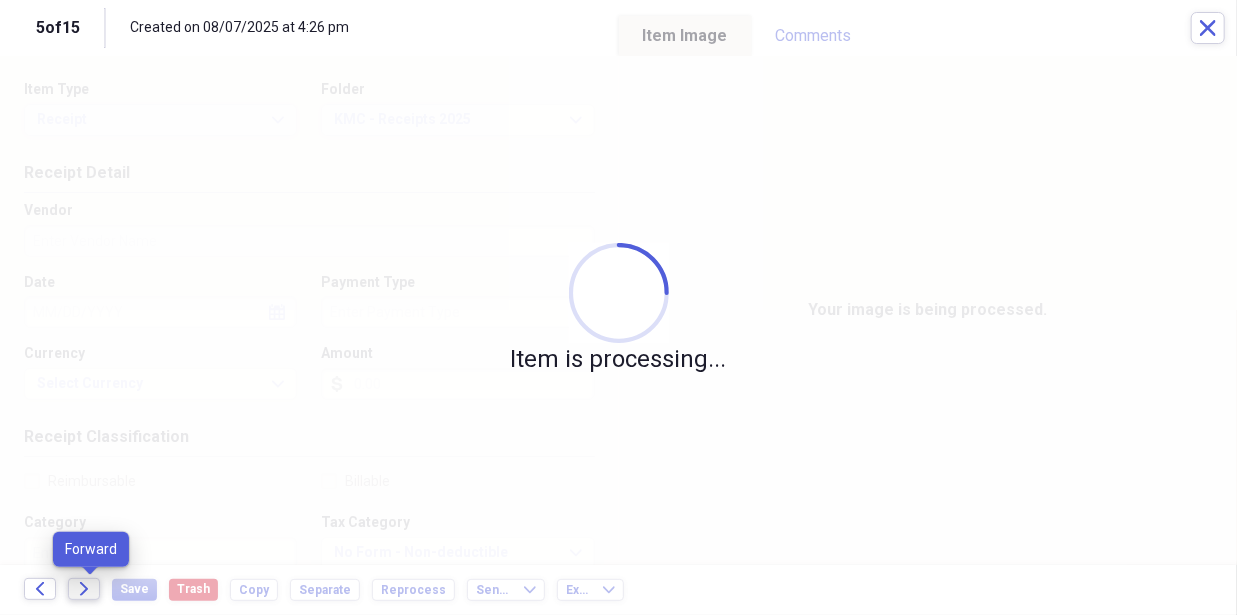 click on "Forward" 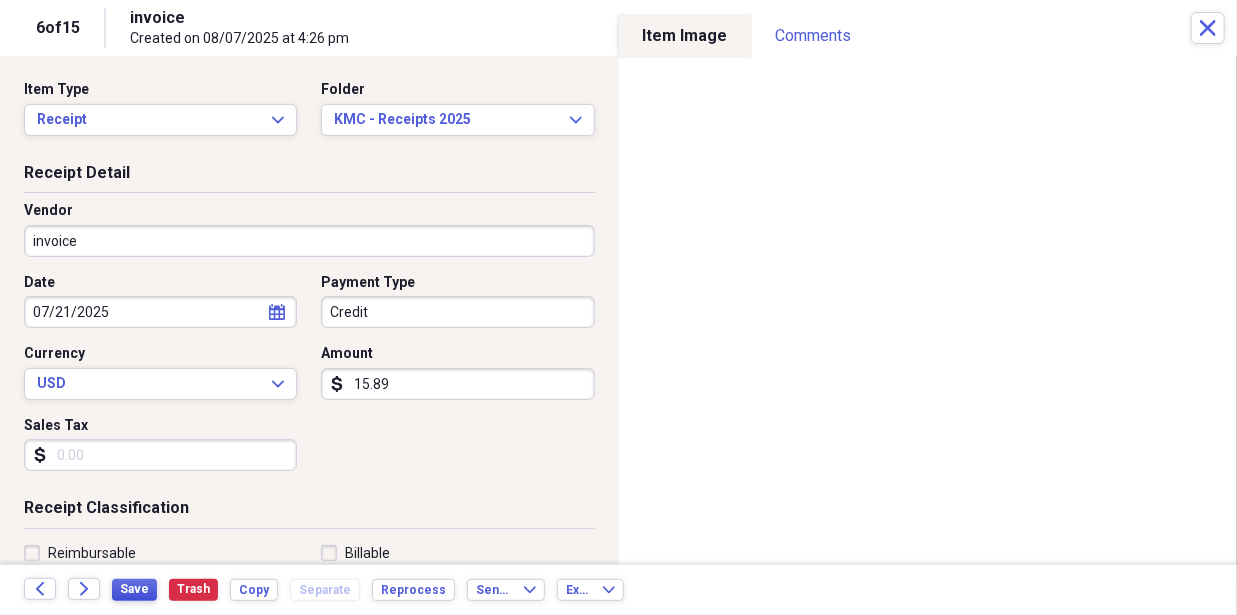 click on "Save" at bounding box center [134, 589] 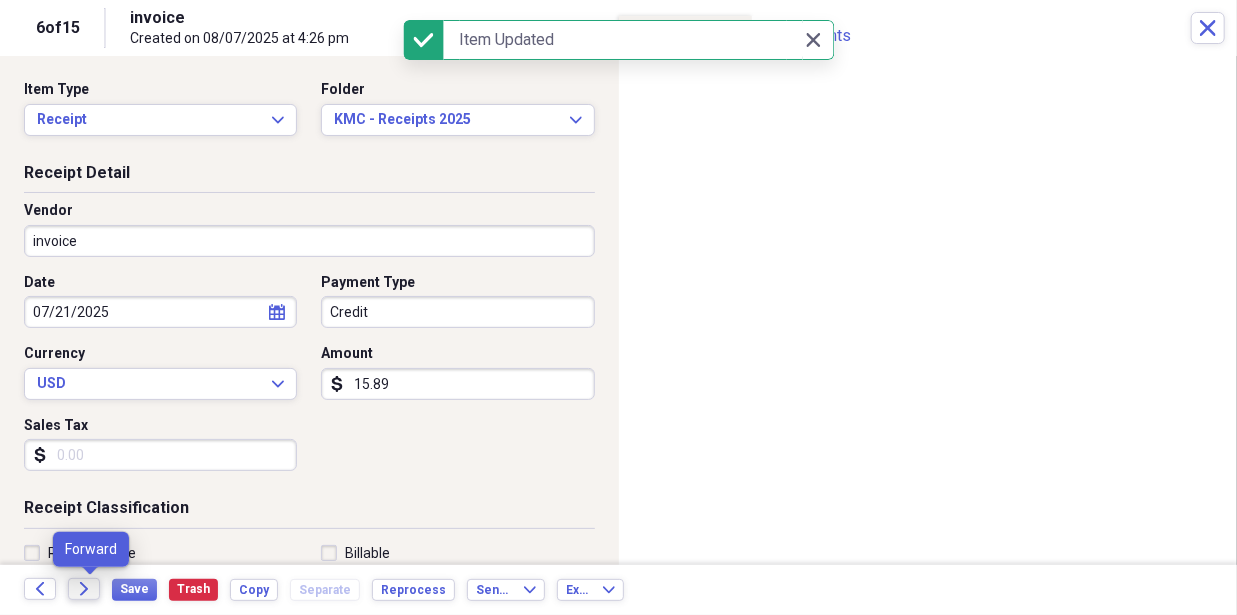 click on "Forward" 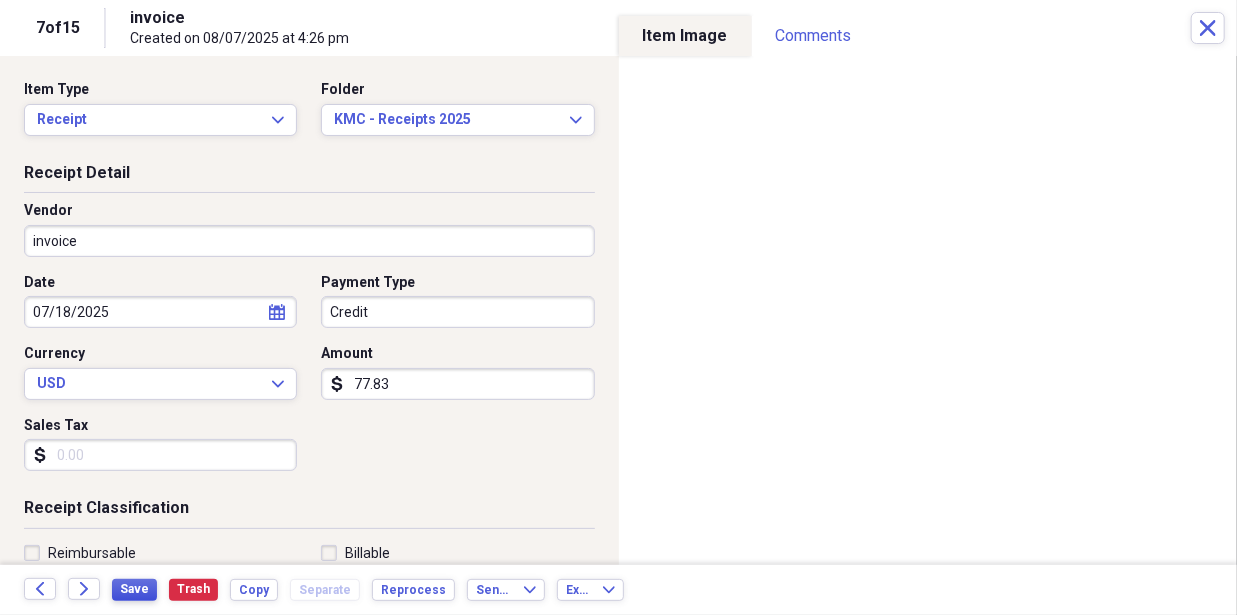 click on "Save" at bounding box center [134, 589] 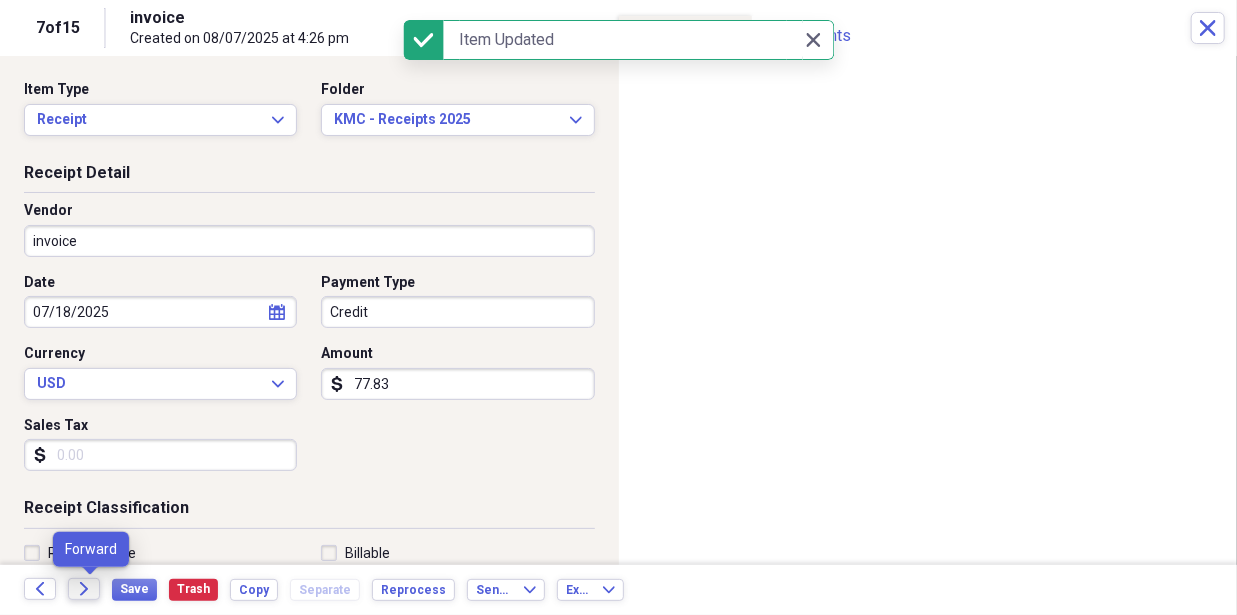 click on "Forward" 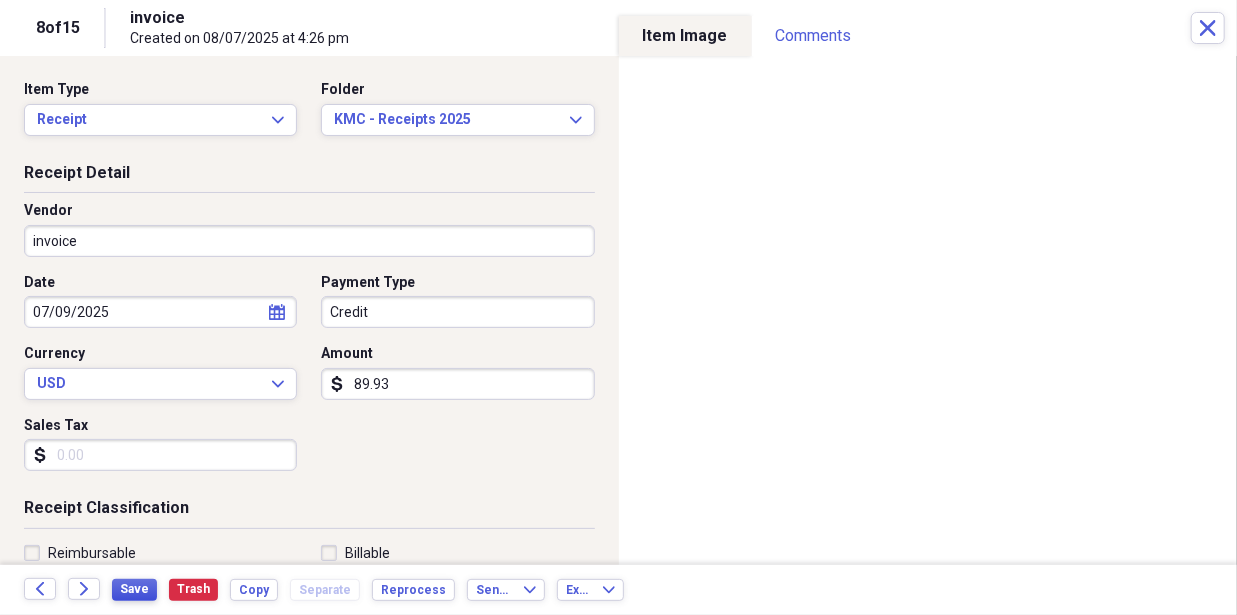 click on "Save" at bounding box center [134, 589] 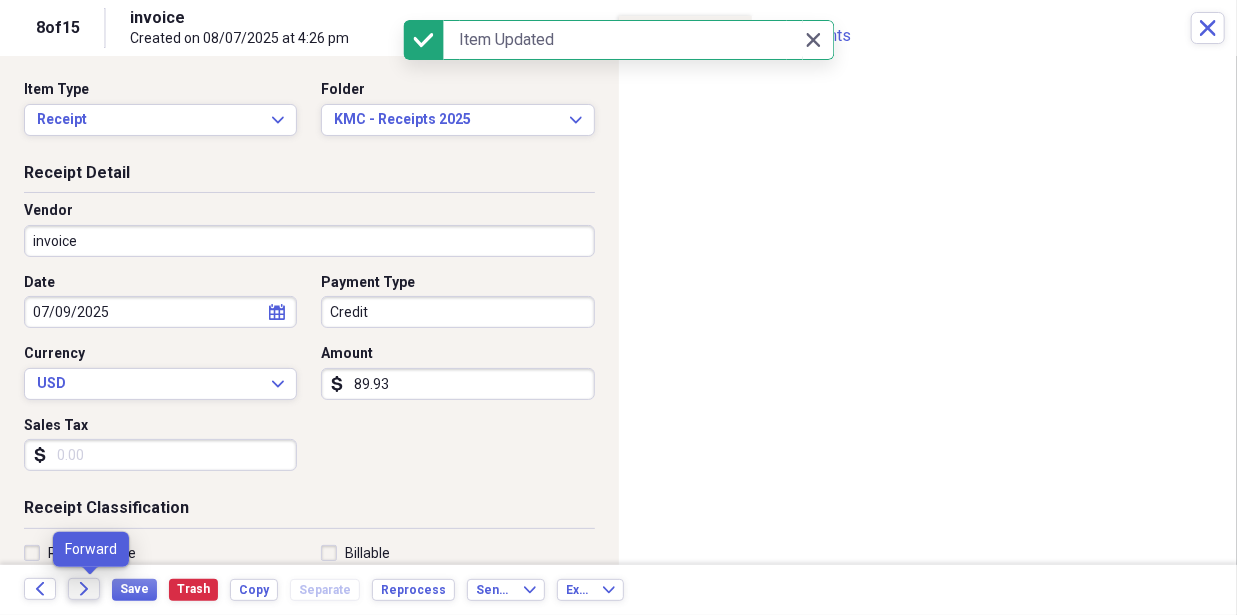 click on "Forward" 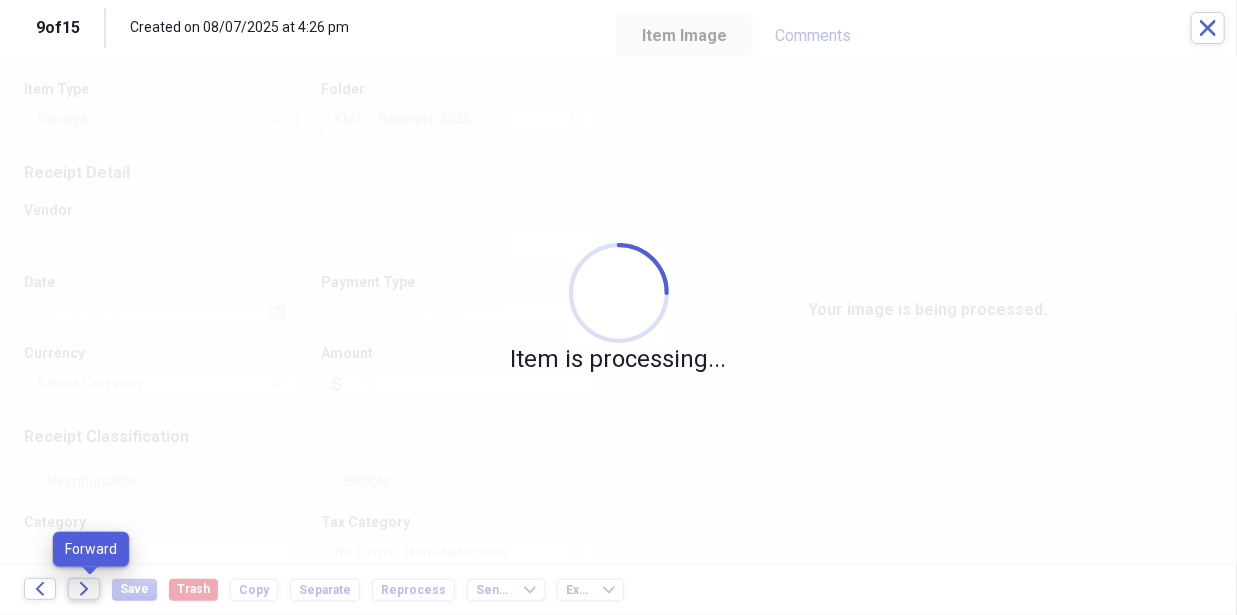 click on "Forward" 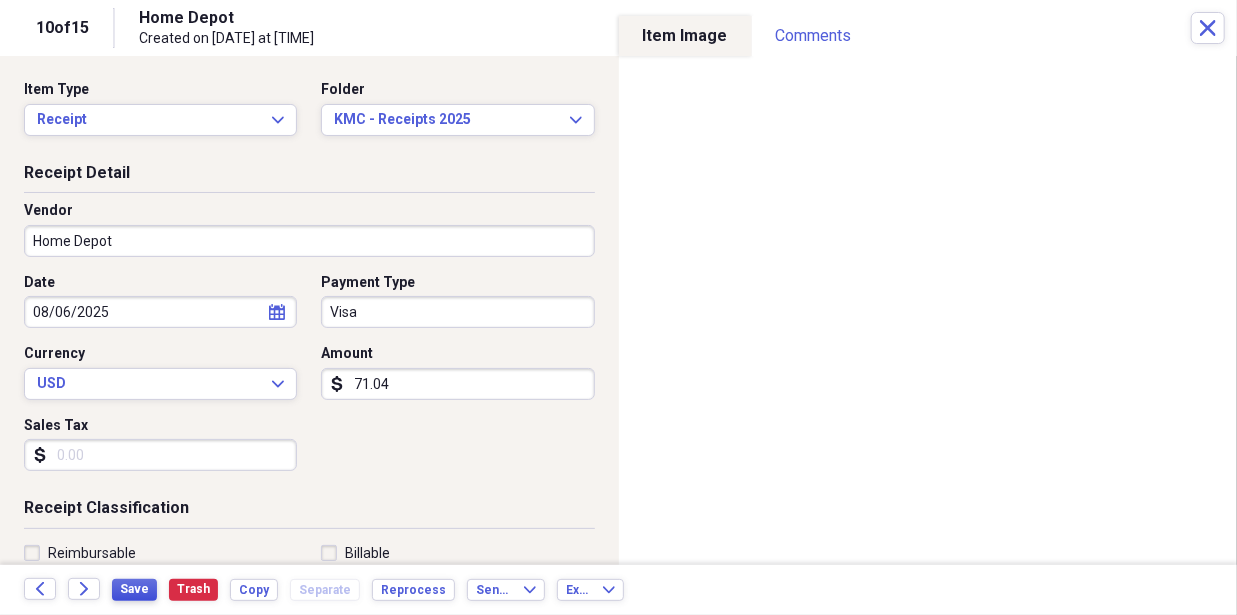 click on "Save" at bounding box center [134, 589] 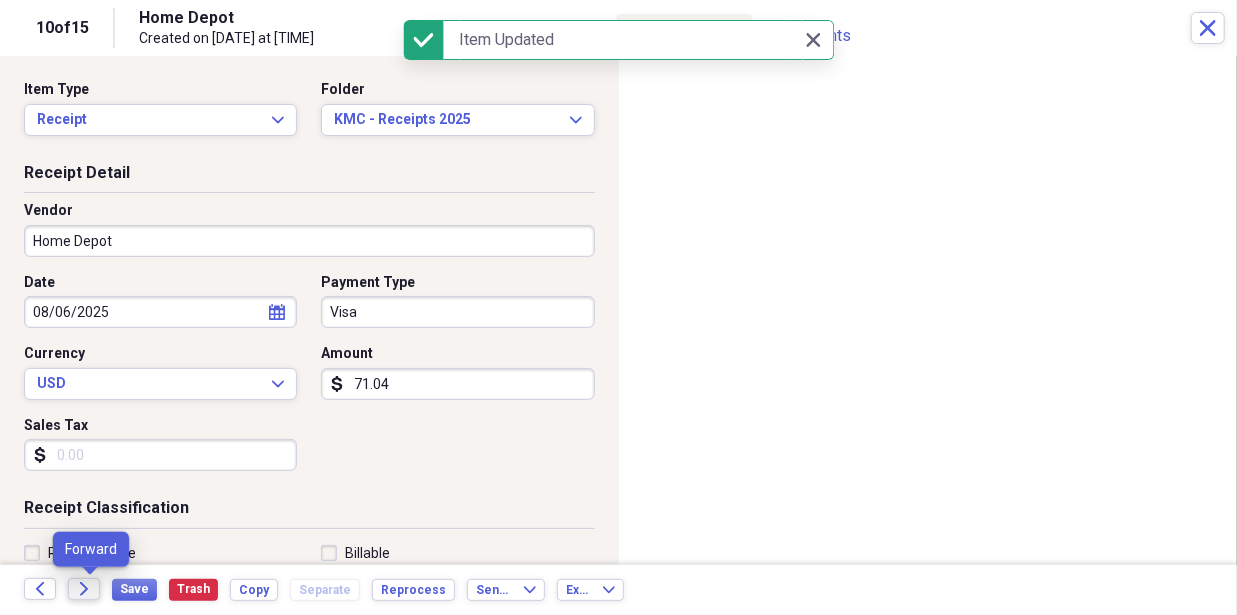 click on "Forward" 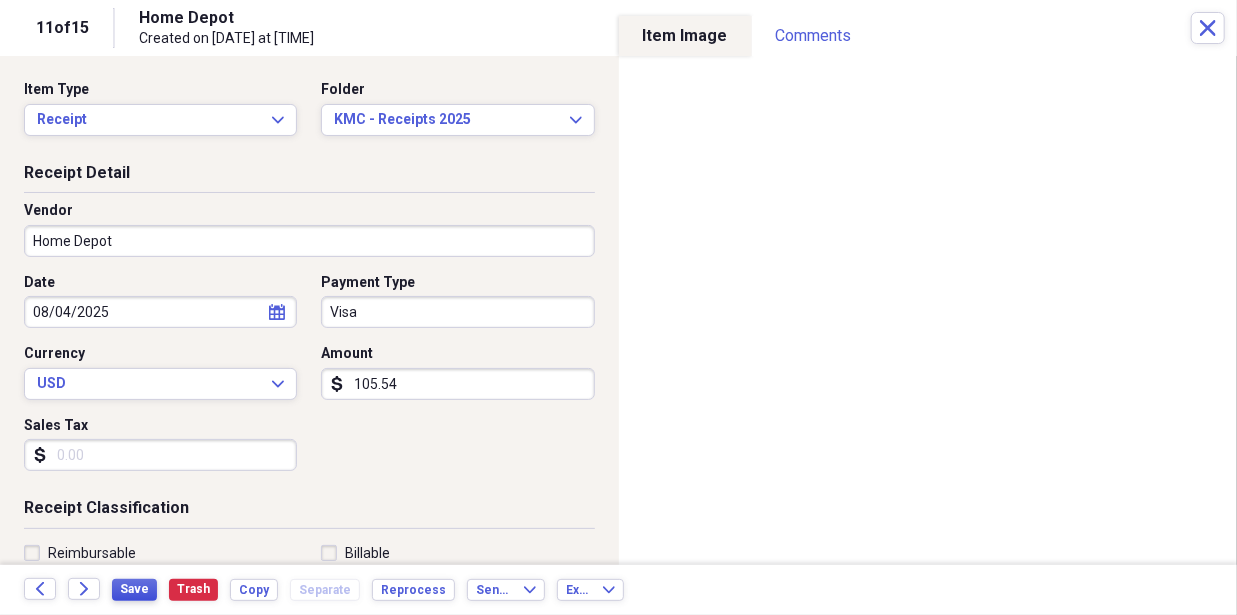 click on "Save" at bounding box center (134, 589) 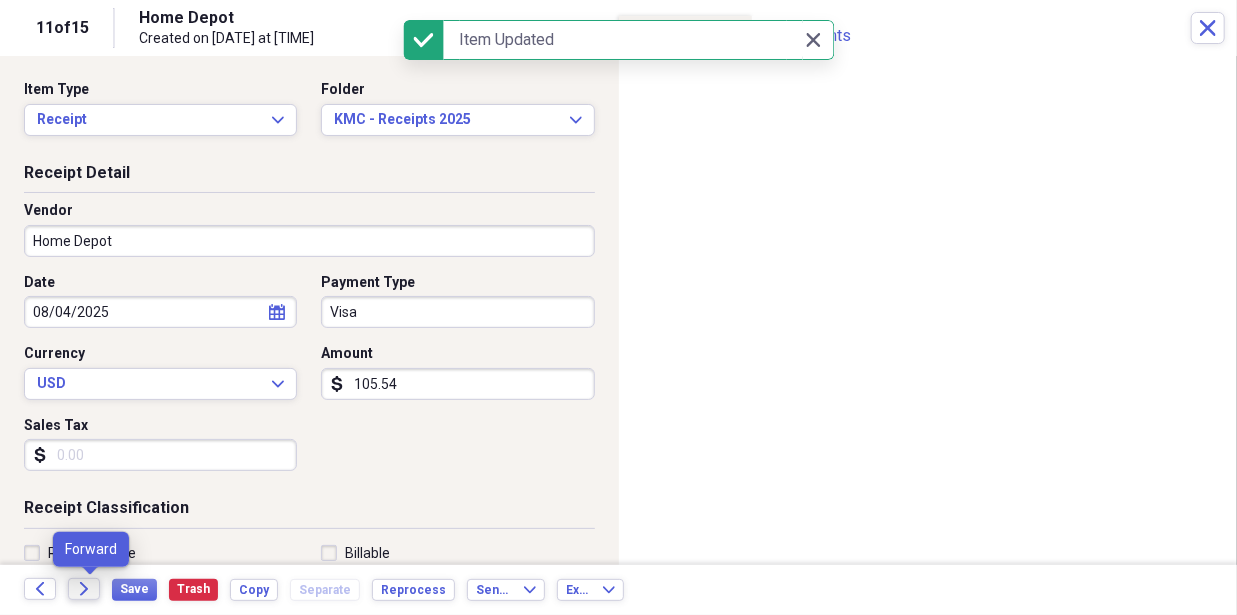 click on "Forward" 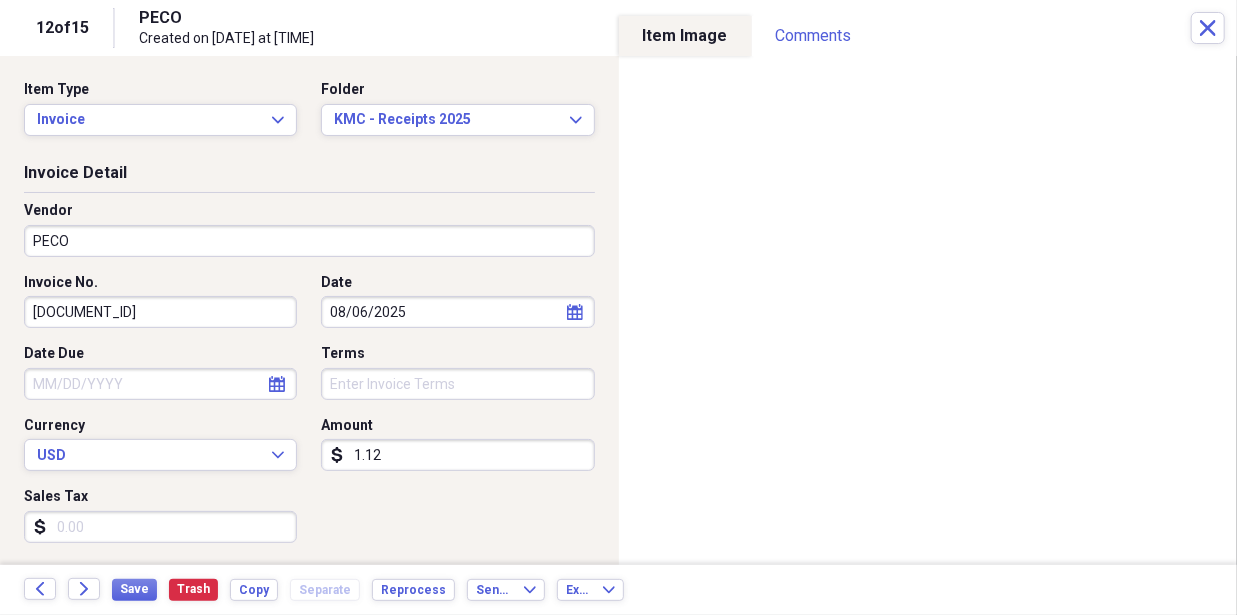 click on "1.12" at bounding box center [457, 455] 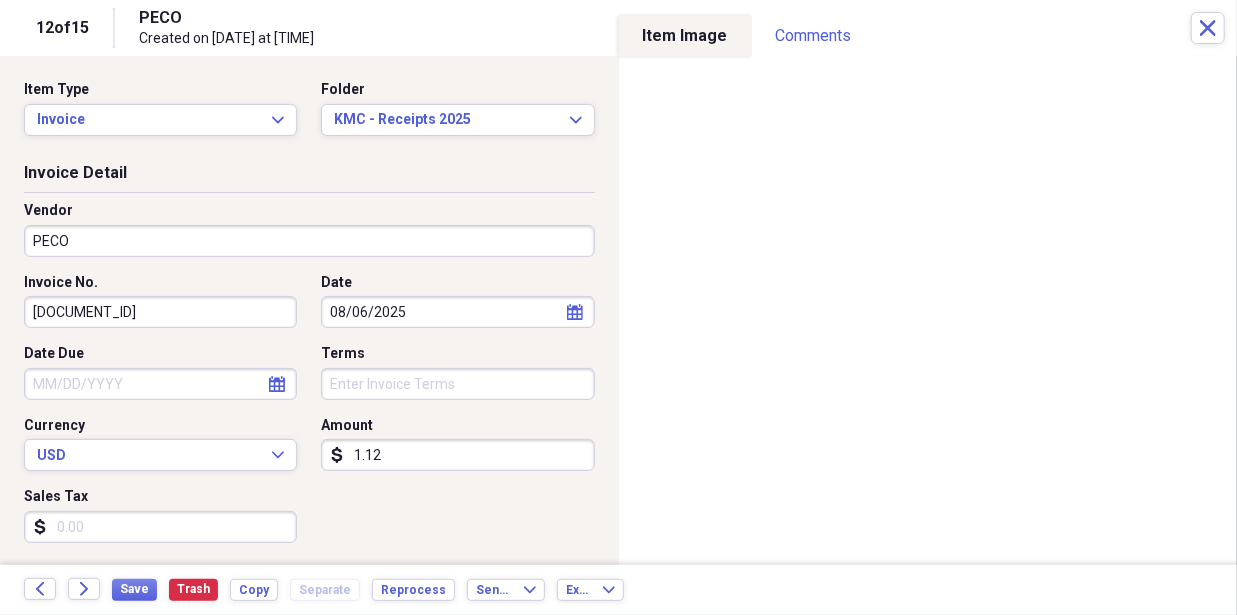 type on "1.12" 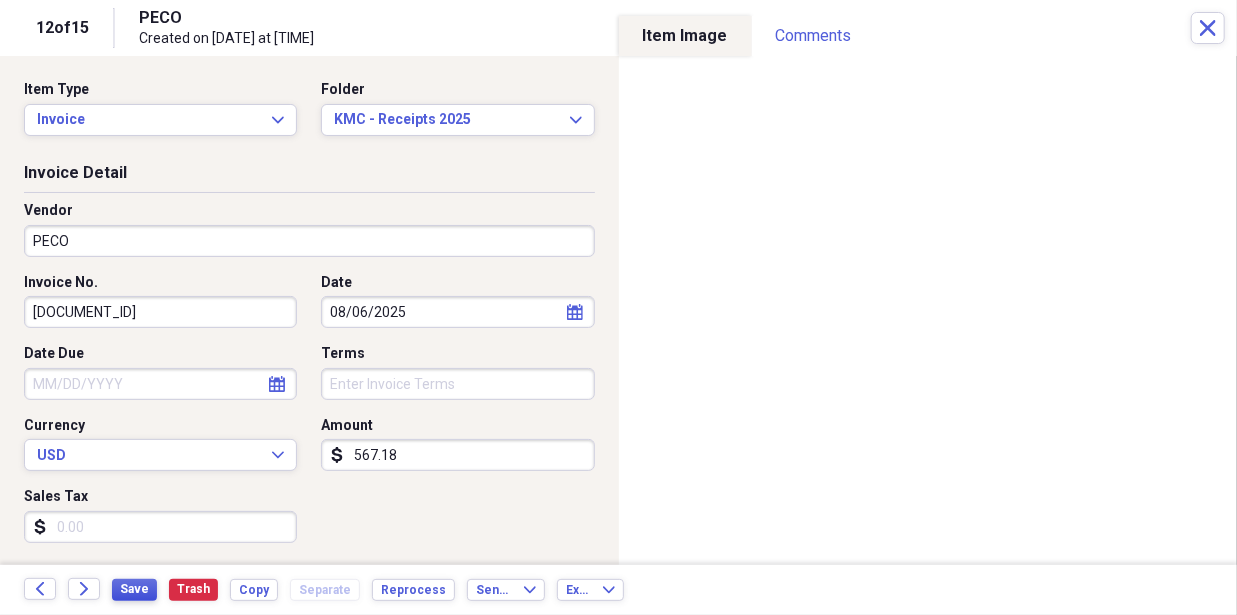 type on "567.18" 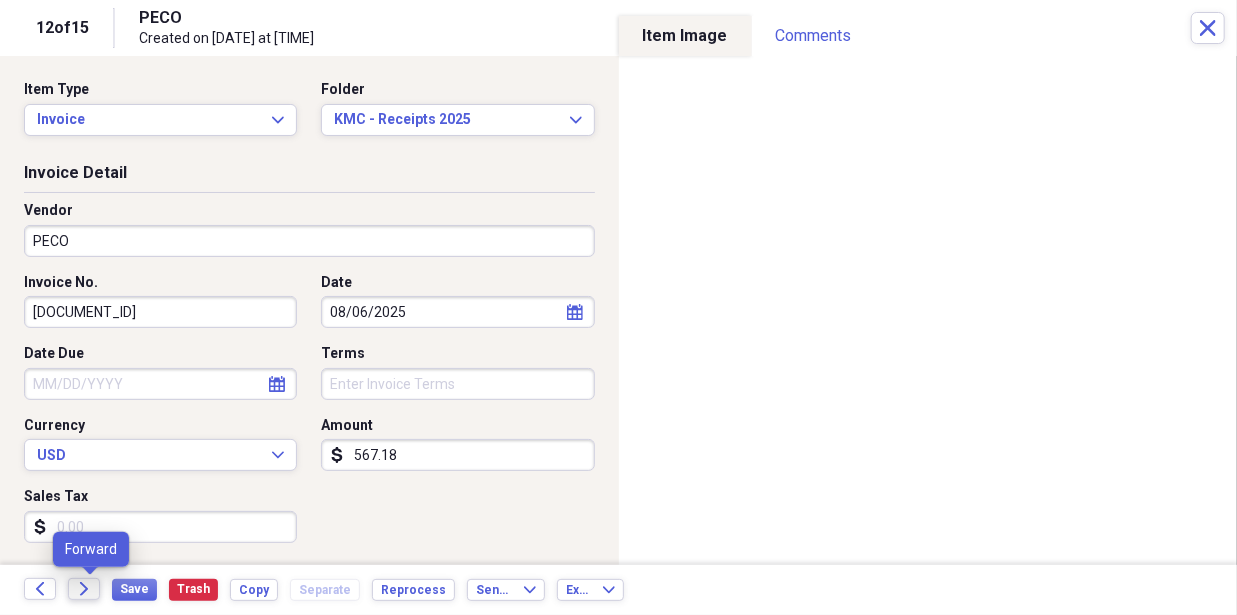 click 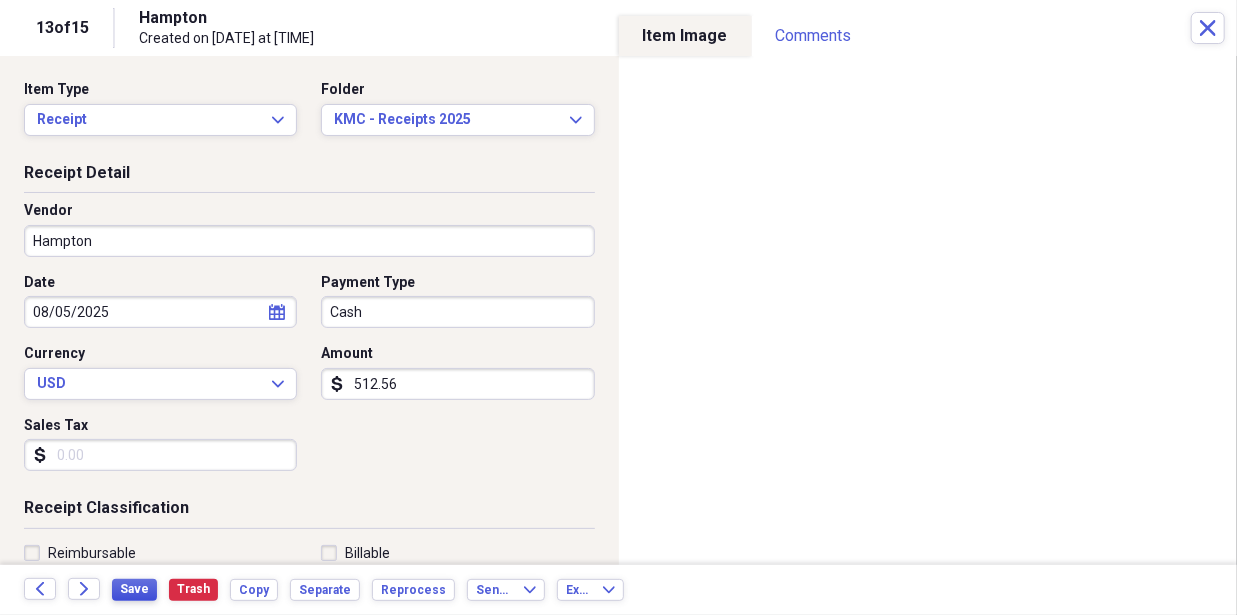 click on "Save" at bounding box center [134, 589] 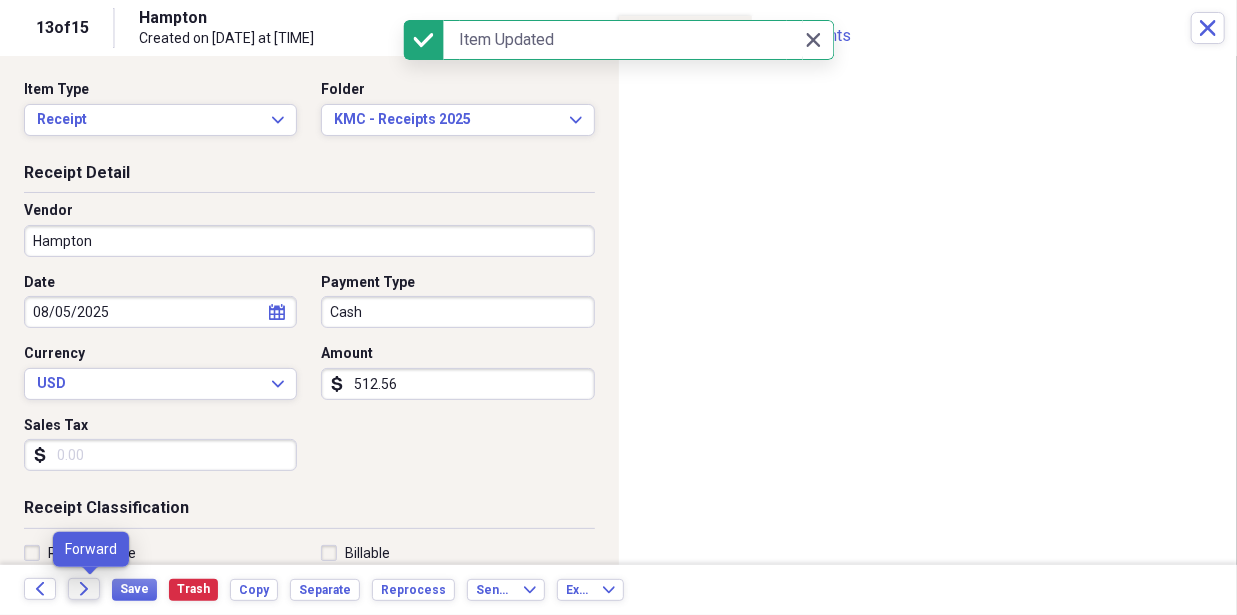 click 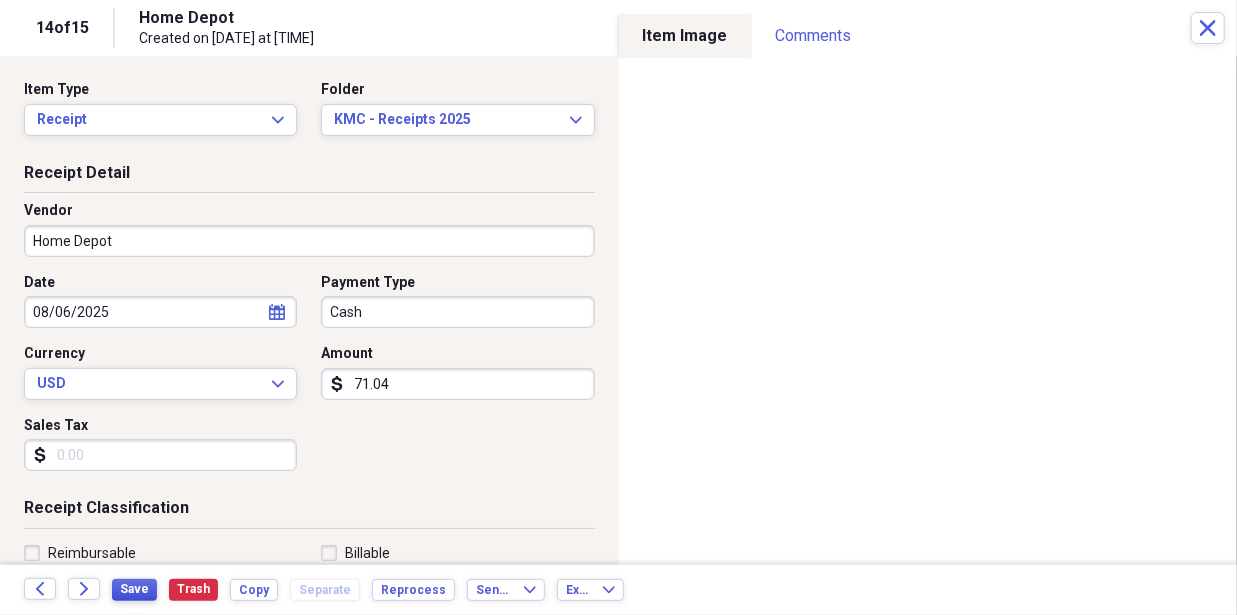 click on "Save" at bounding box center [134, 589] 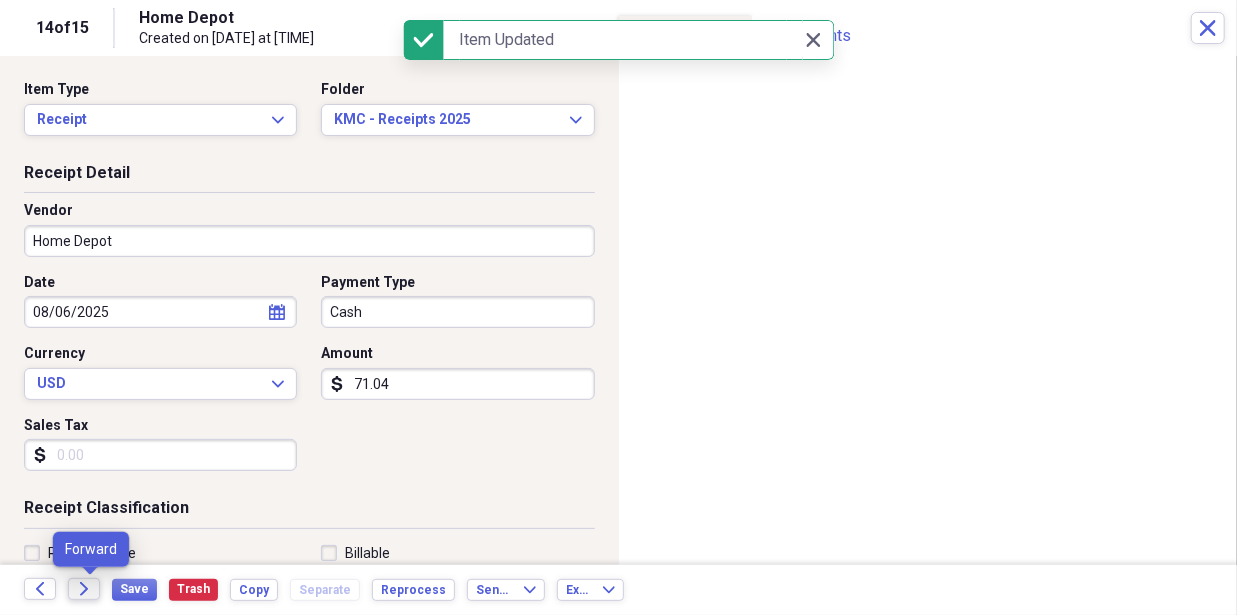 click 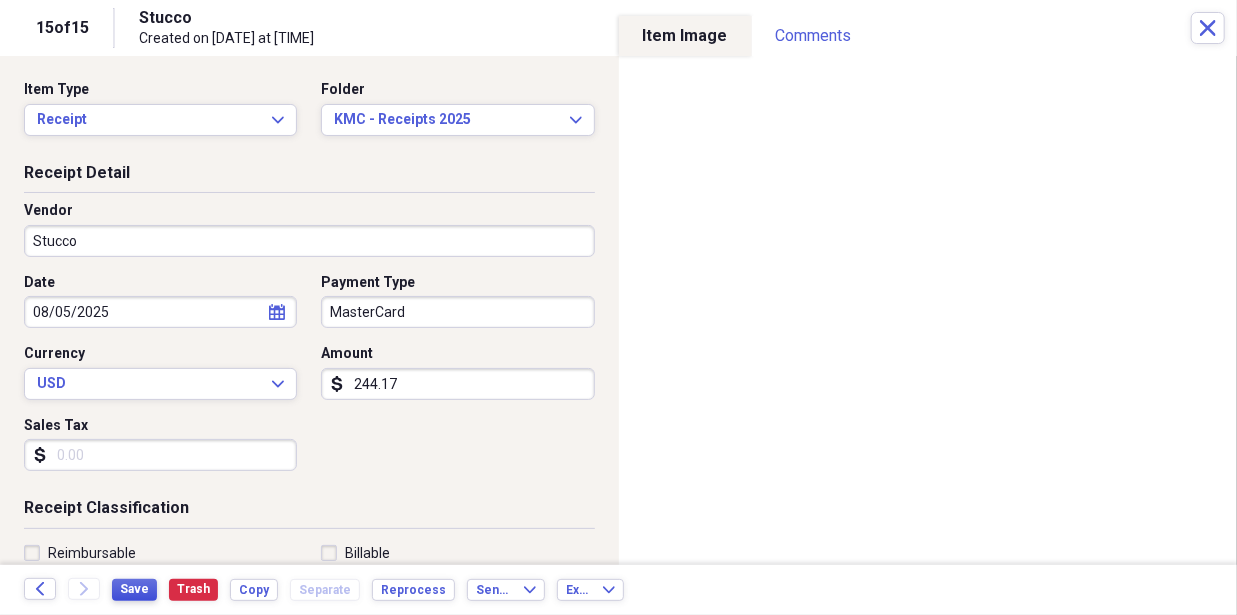 click on "Save" at bounding box center [134, 589] 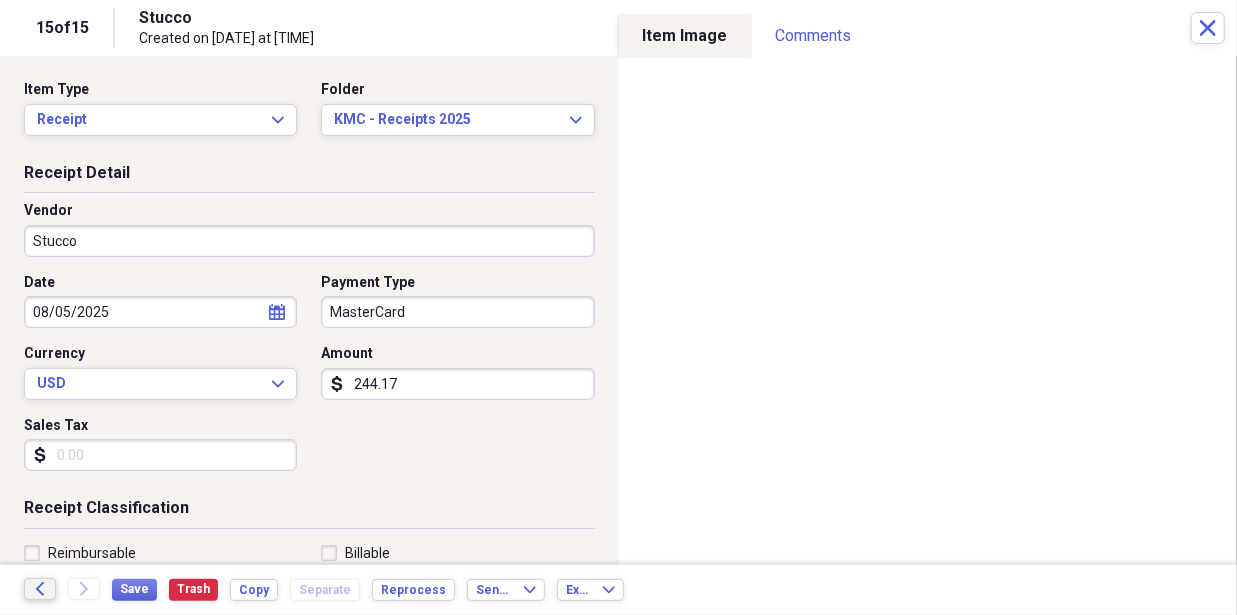 click on "Back" 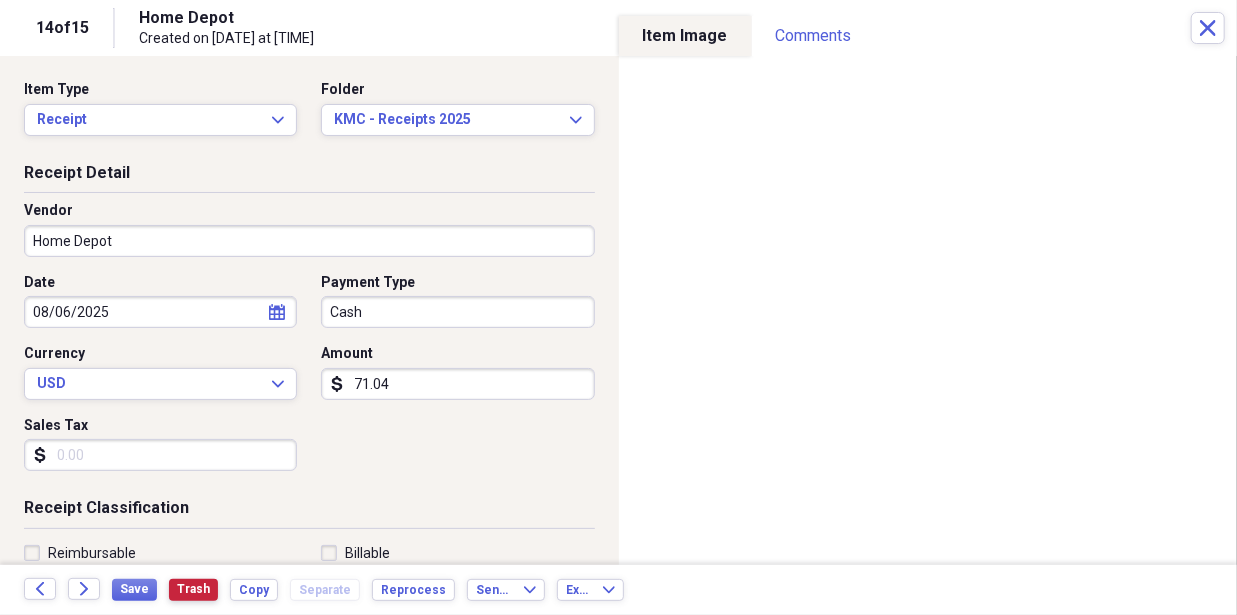 click on "Trash" at bounding box center [193, 589] 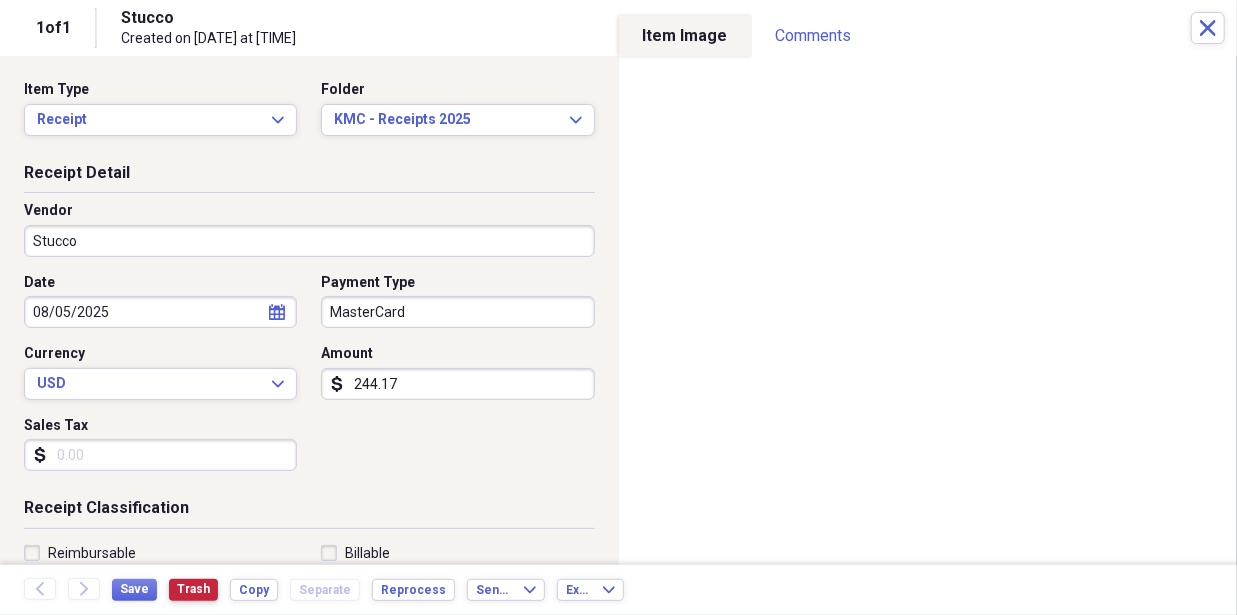 click on "Trash" at bounding box center [193, 589] 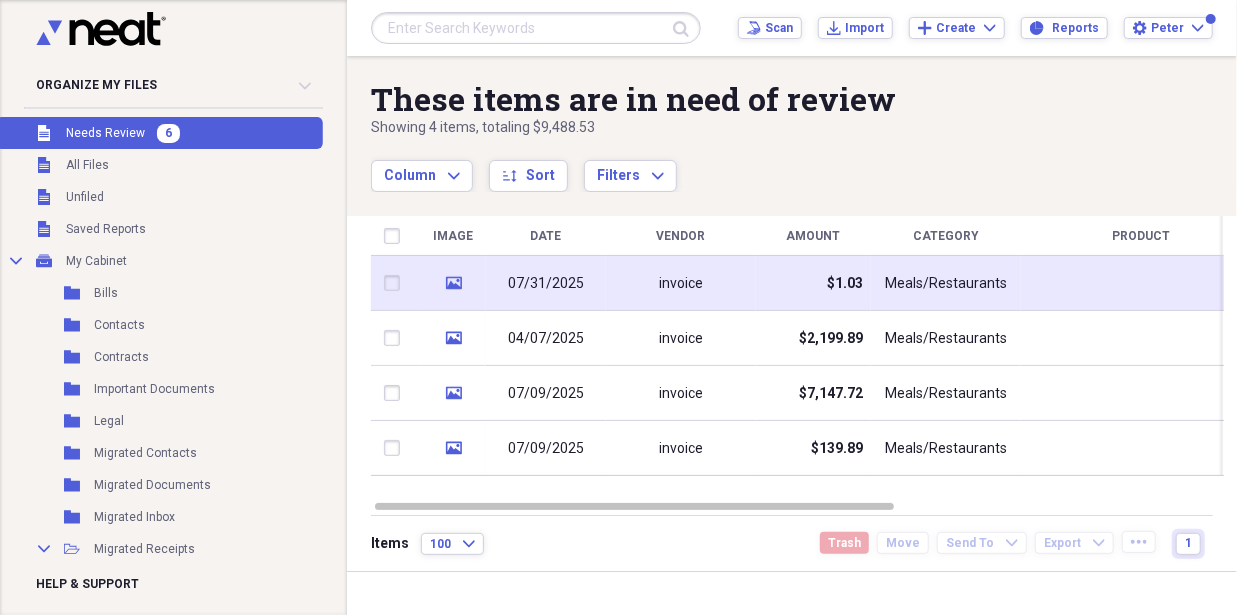 click on "media" at bounding box center (453, 283) 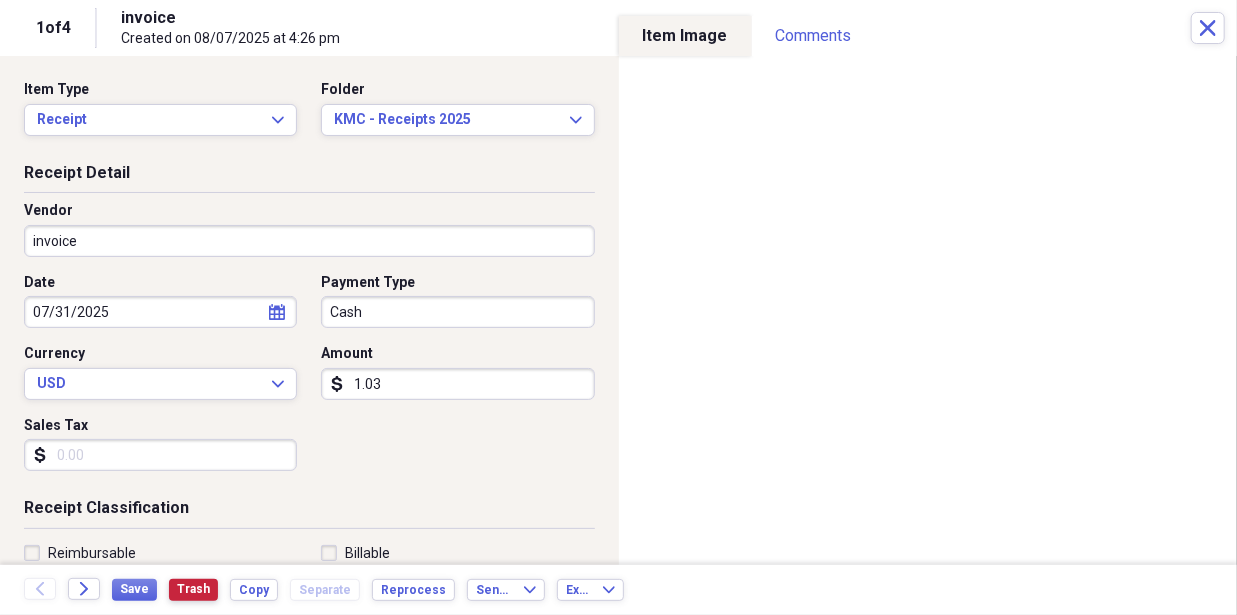 click on "Trash" at bounding box center [193, 589] 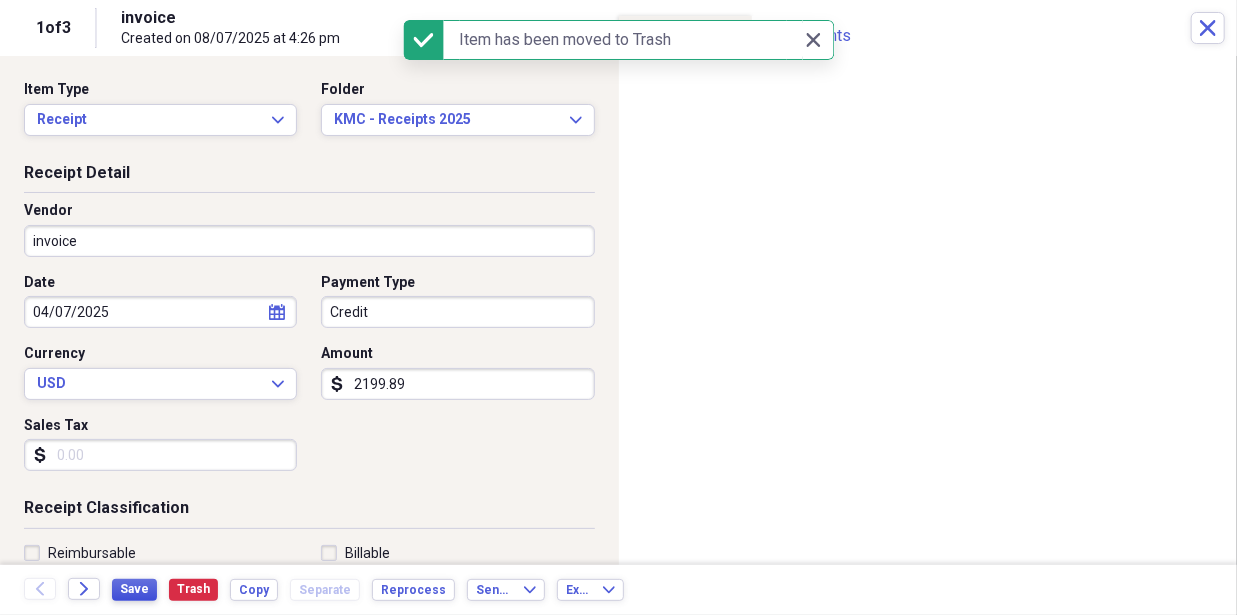 click on "Save" at bounding box center (134, 589) 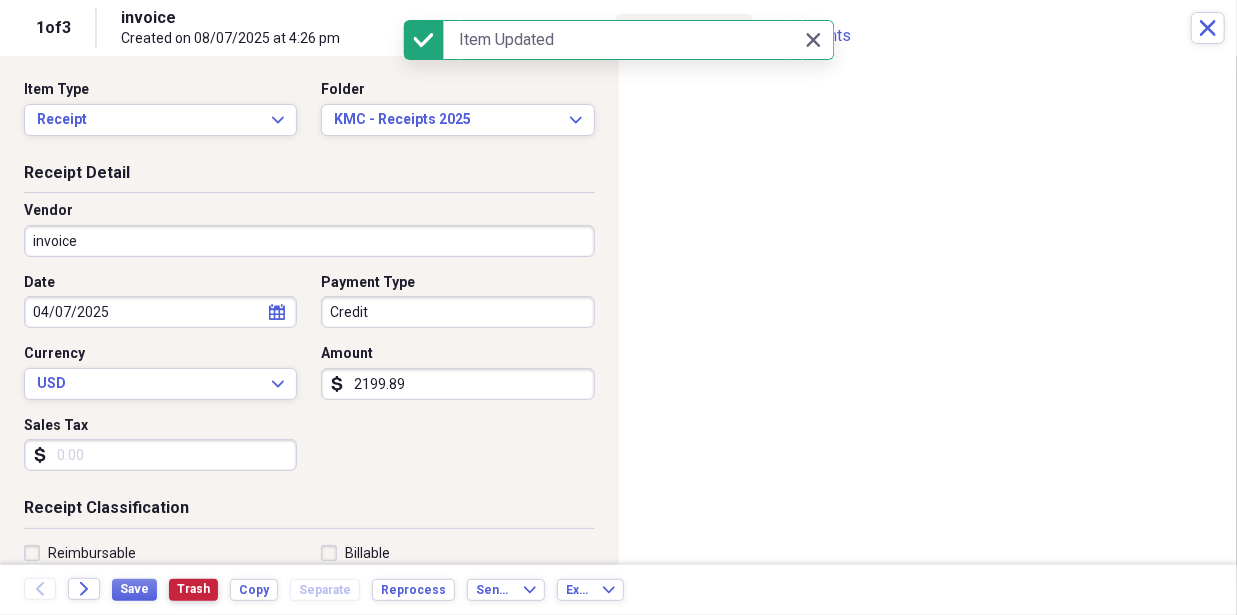 click on "Trash" at bounding box center (193, 589) 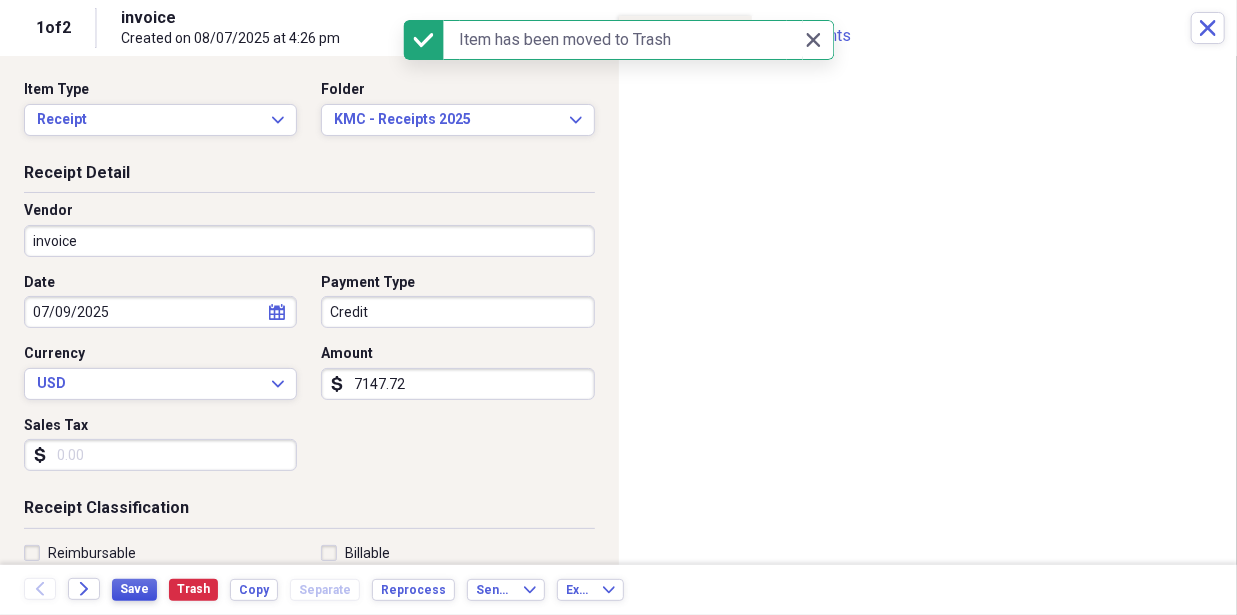 click on "Save" at bounding box center (134, 589) 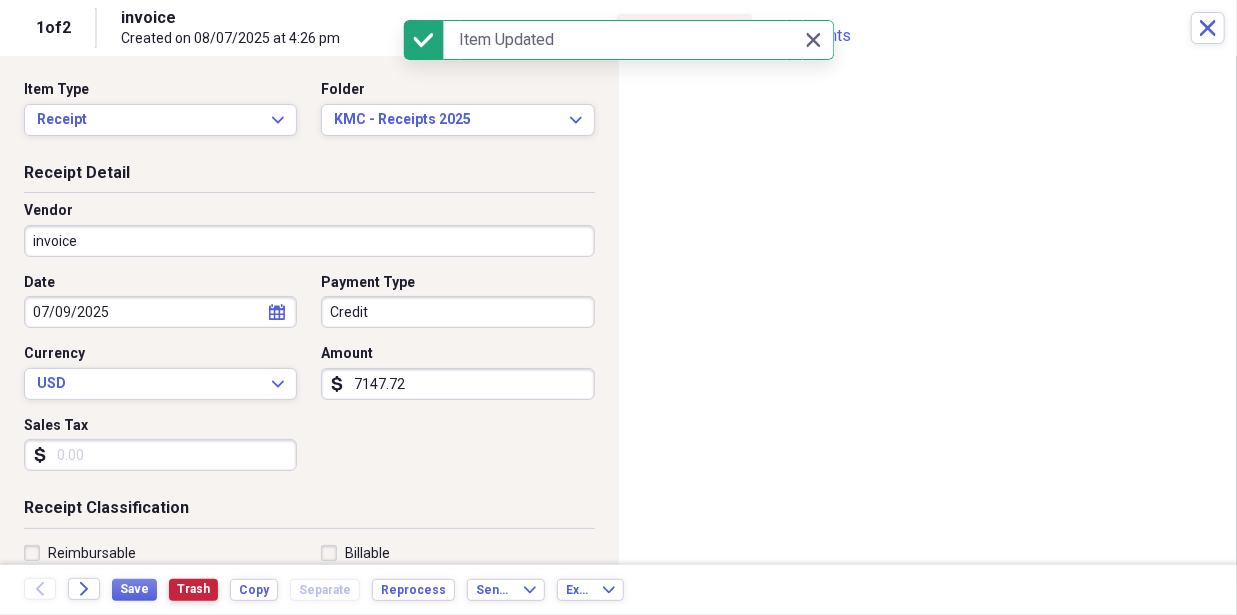 click on "Trash" at bounding box center (193, 589) 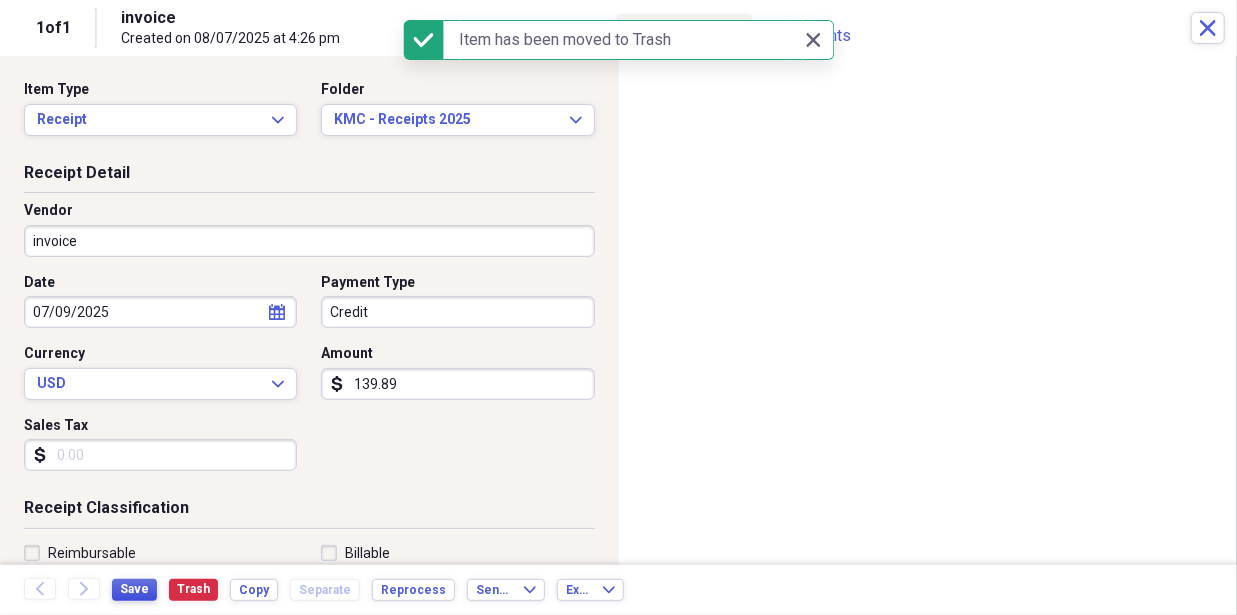 click on "Save" at bounding box center (134, 589) 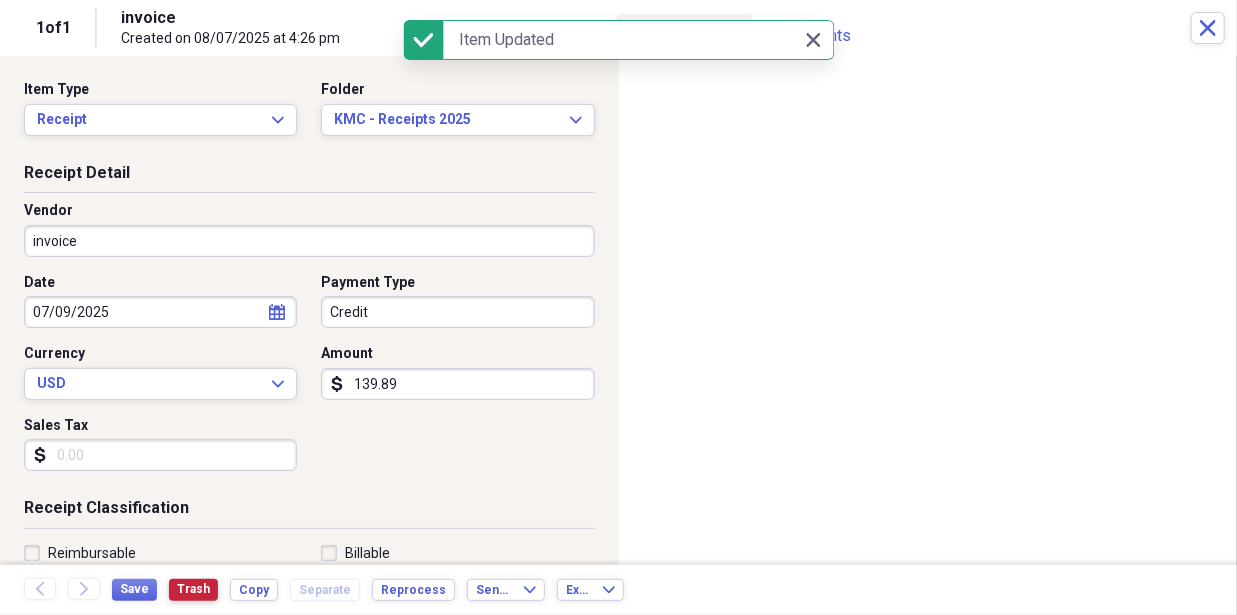click on "Trash" at bounding box center [193, 589] 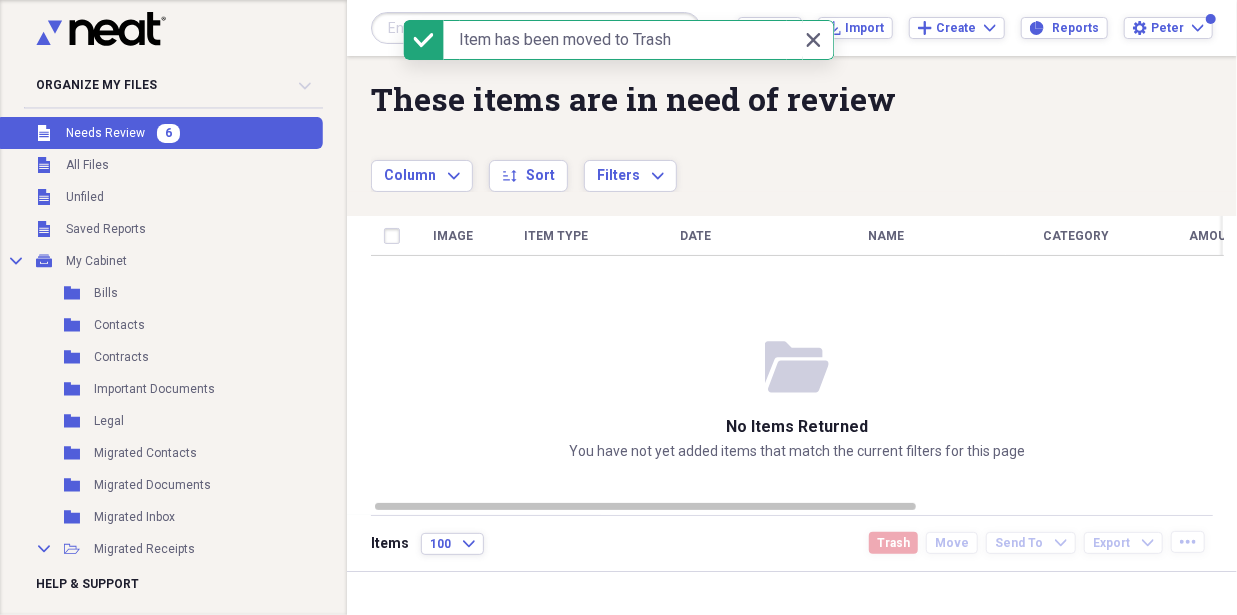click on "Needs Review" at bounding box center [105, 133] 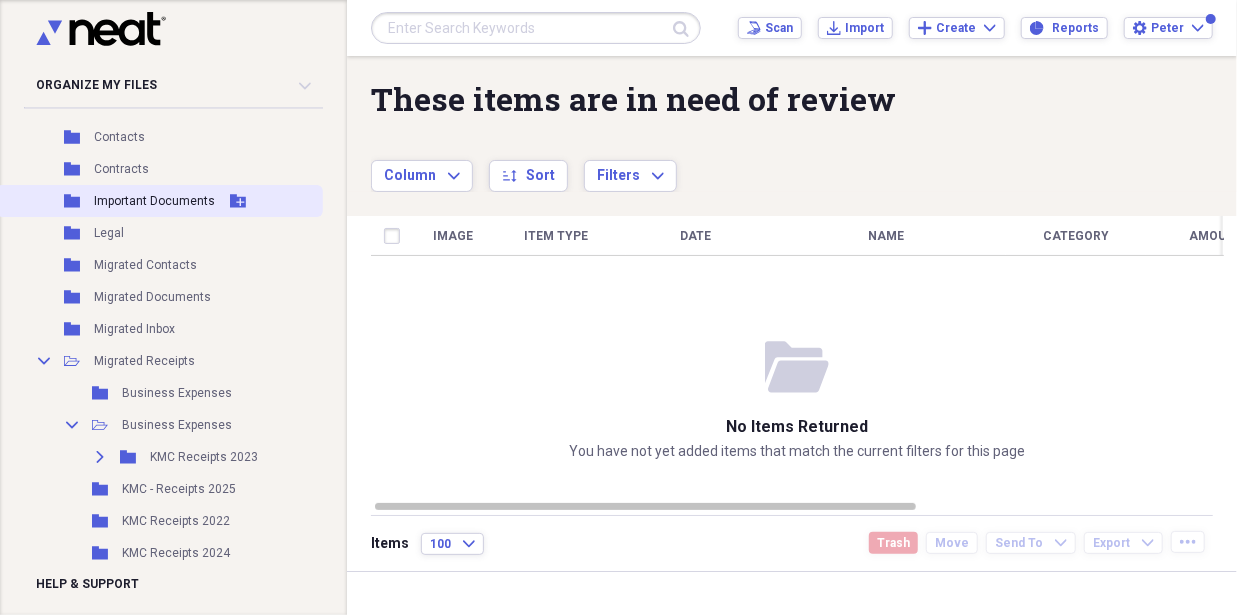 scroll, scrollTop: 300, scrollLeft: 0, axis: vertical 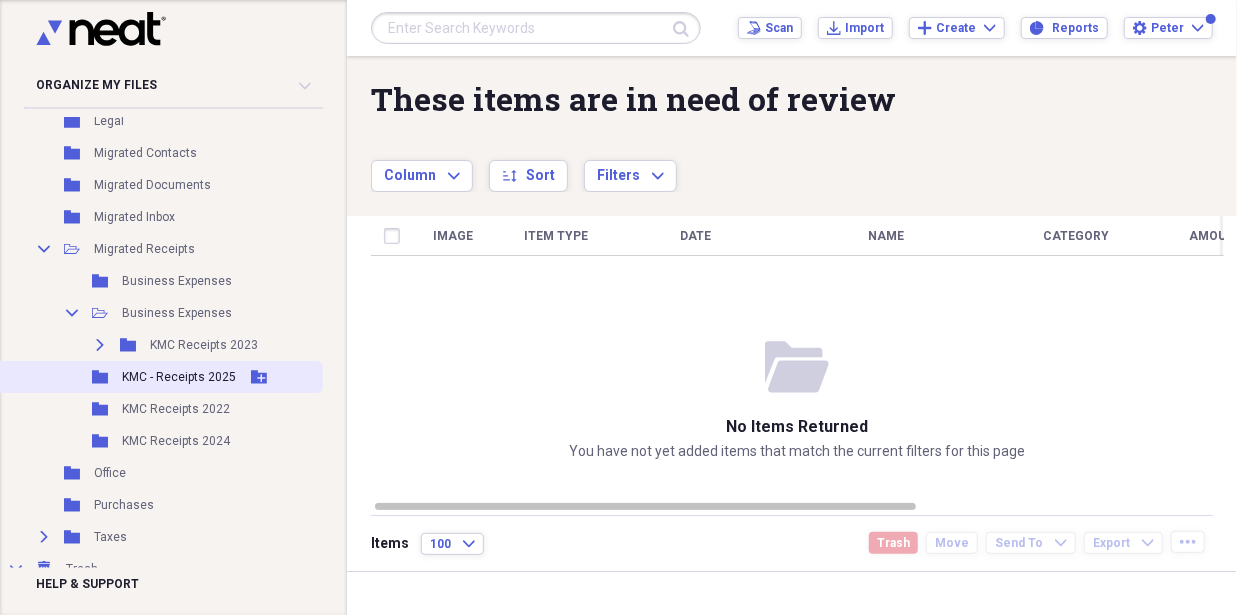 click on "KMC - Receipts 2025" at bounding box center [179, 377] 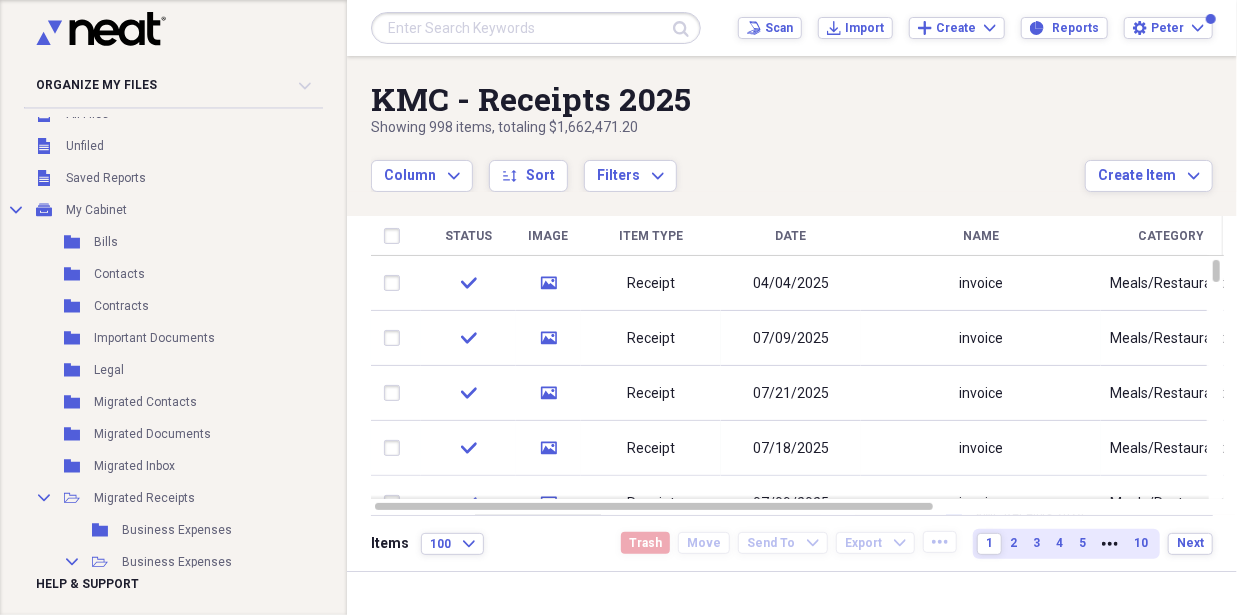 scroll, scrollTop: 0, scrollLeft: 0, axis: both 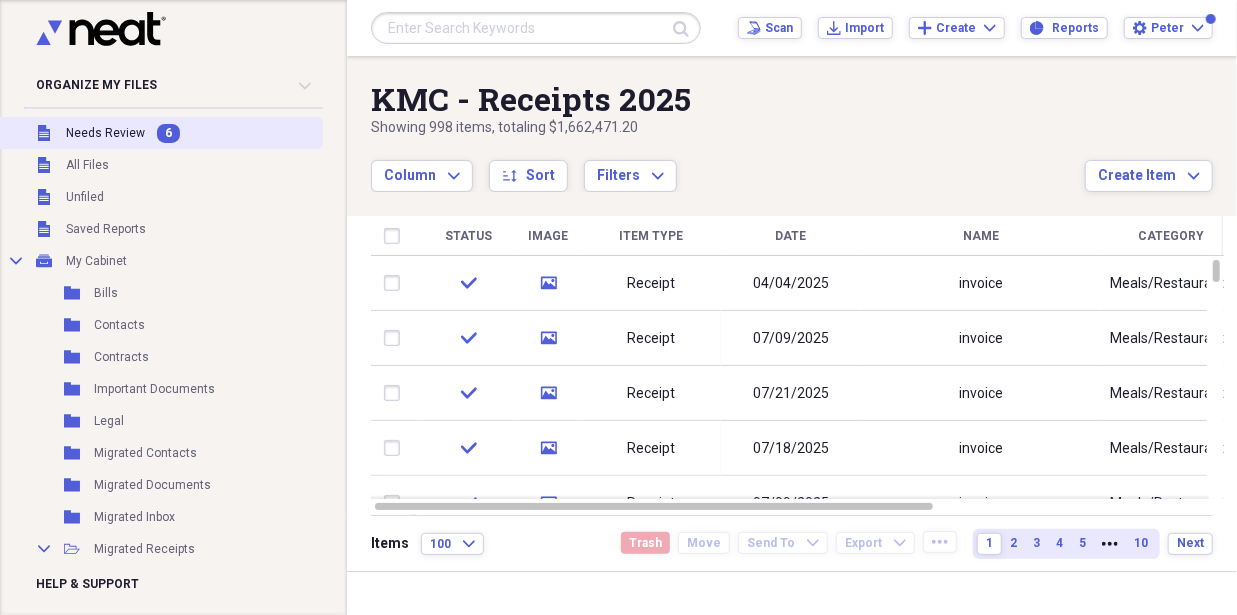 click on "Needs Review" at bounding box center (105, 133) 